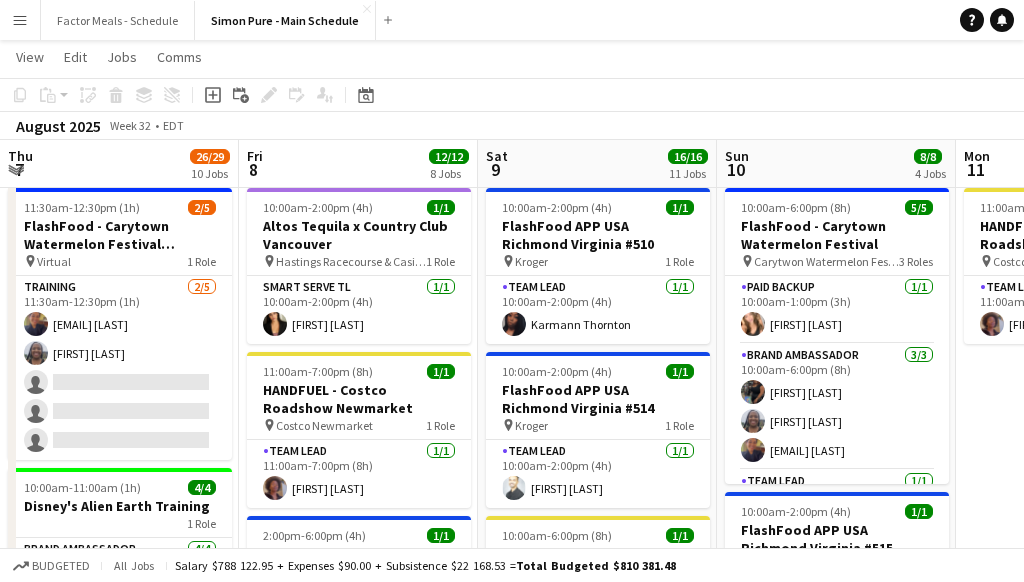 scroll, scrollTop: 0, scrollLeft: 0, axis: both 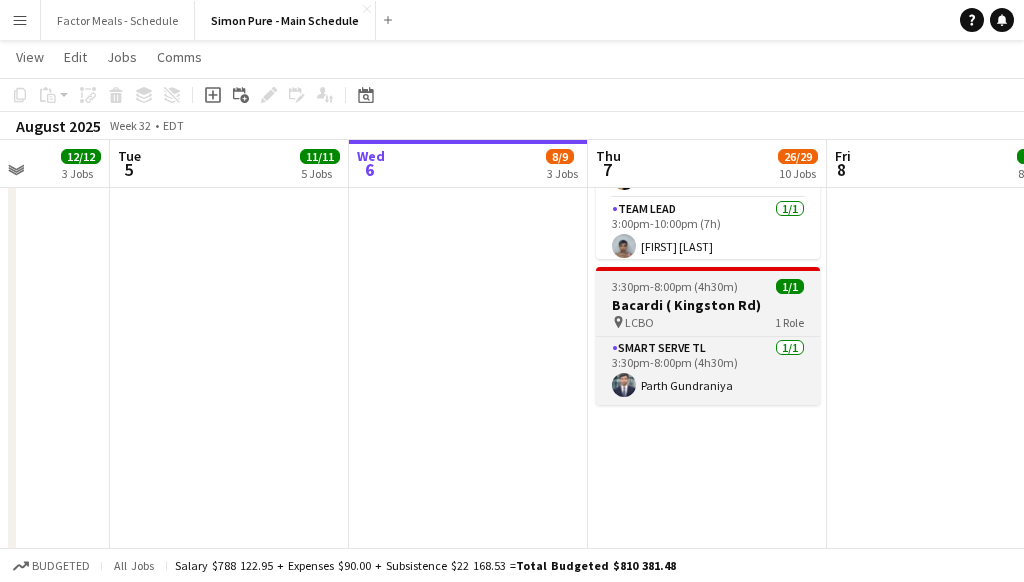 click on "Bacardi ( Kingston Rd)" at bounding box center (708, 305) 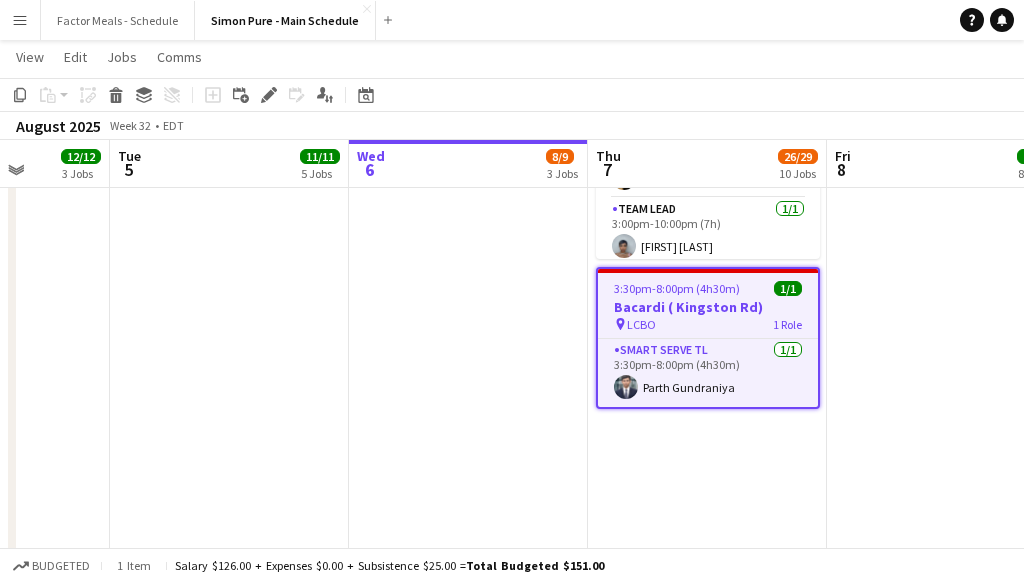 click on "Edit" 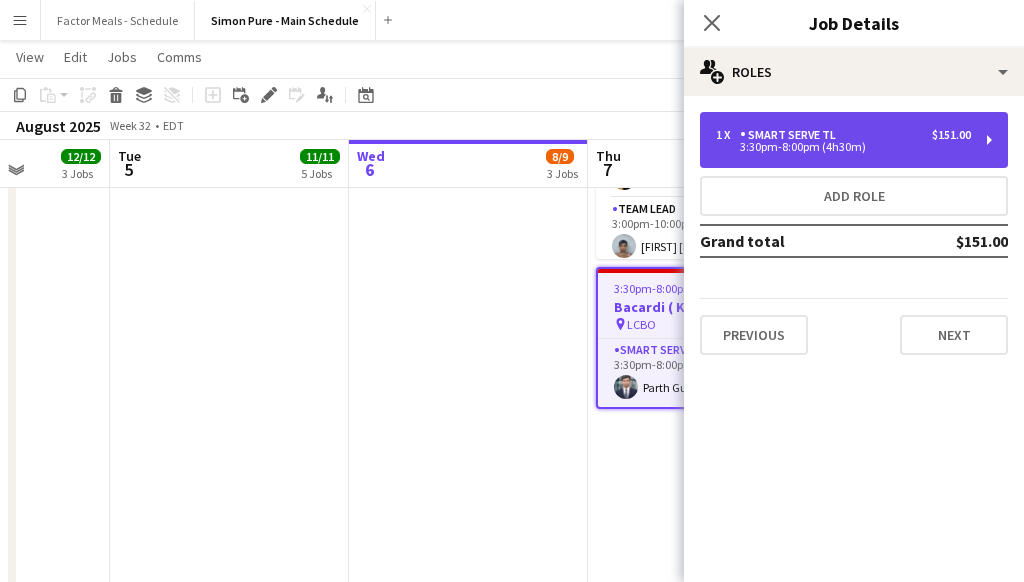 click on "1 x" at bounding box center (728, 135) 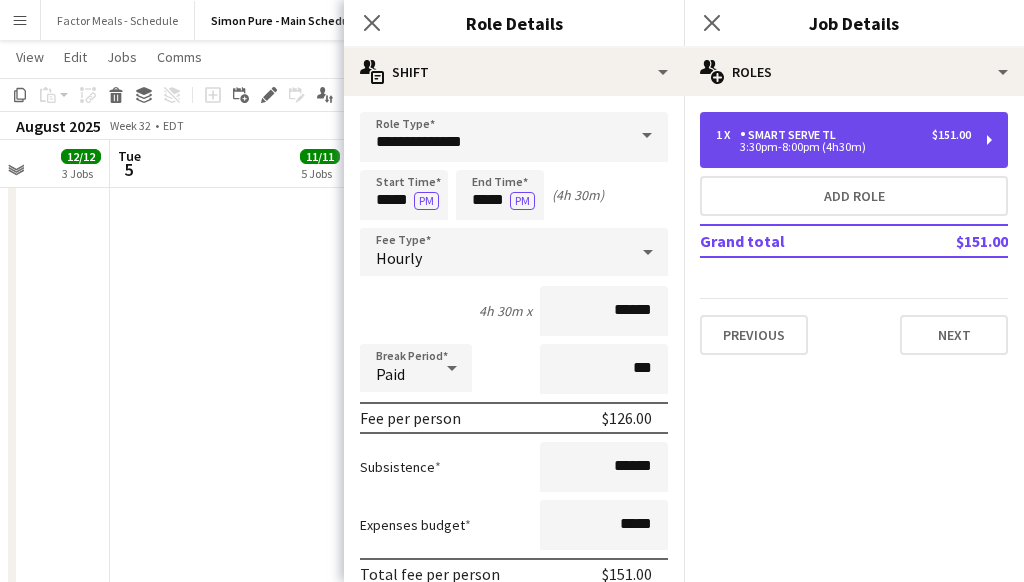 click on "3:30pm-8:00pm (4h30m)" at bounding box center [843, 147] 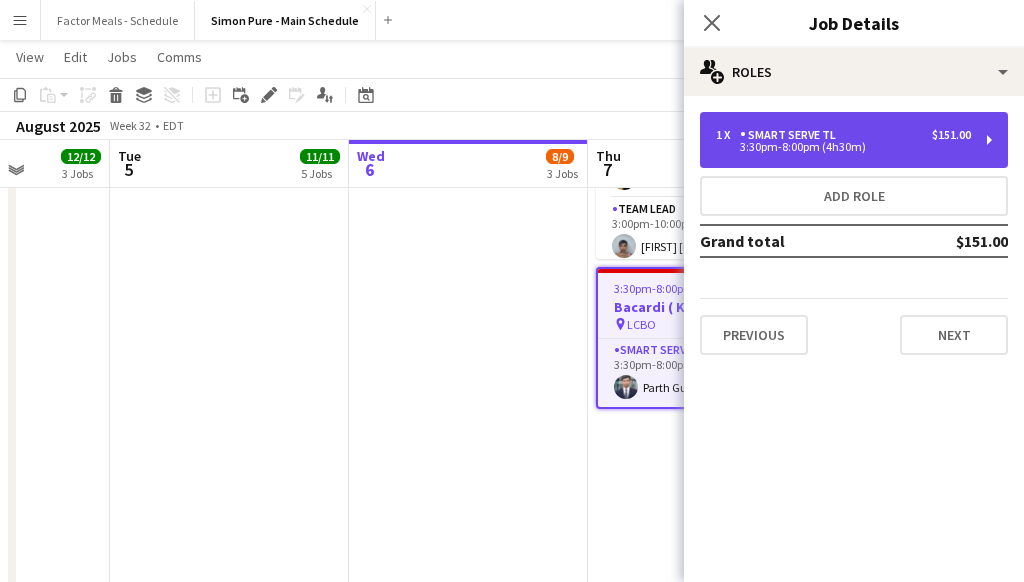 click on "3:30pm-8:00pm (4h30m)" at bounding box center [843, 147] 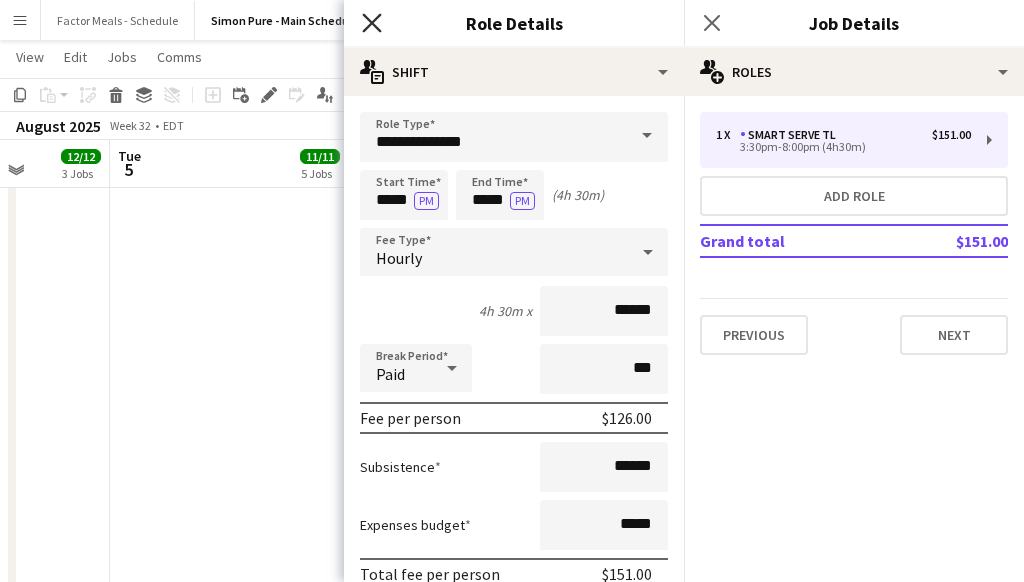 click 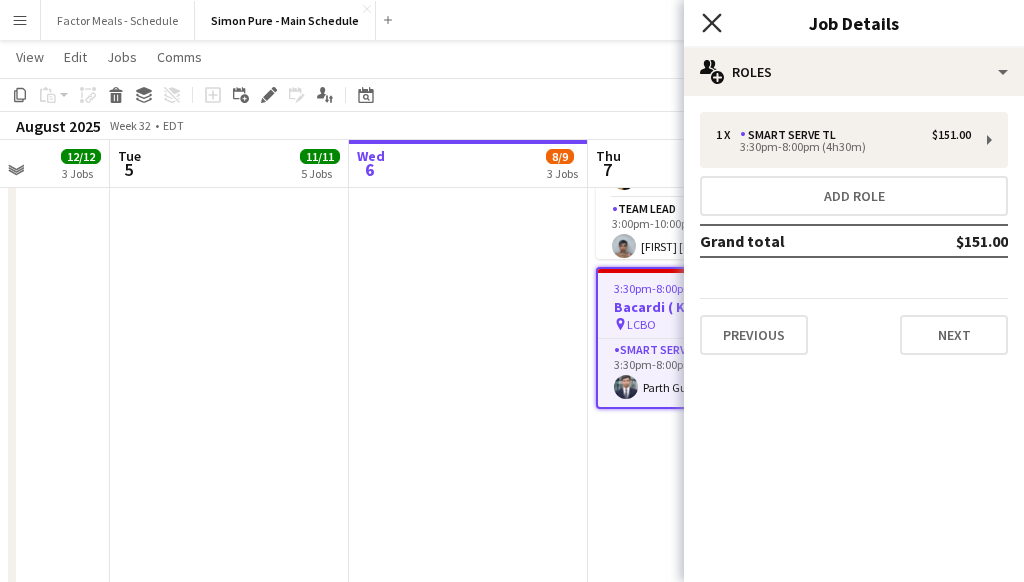 click on "Close pop-in" 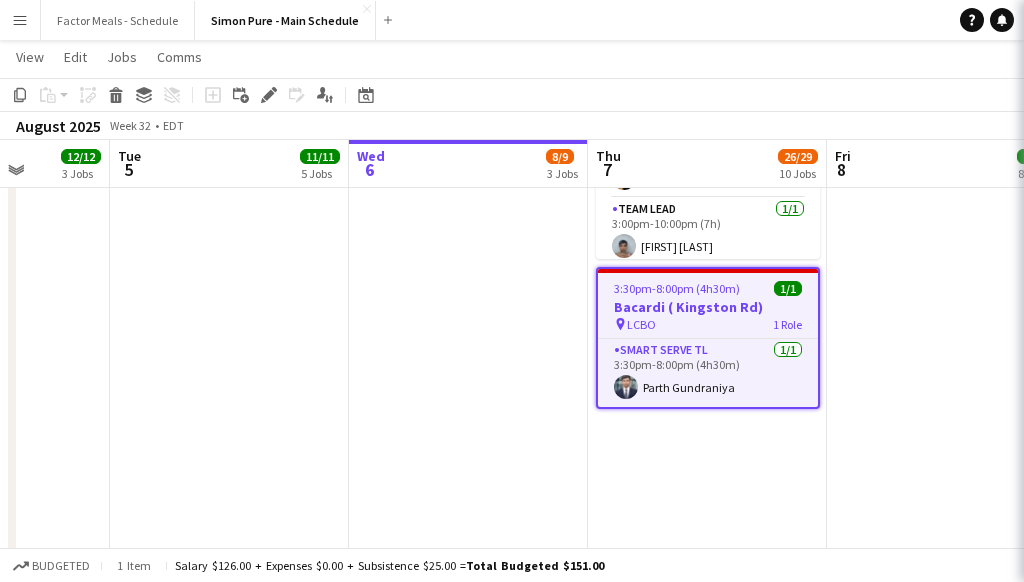 click on "In progress   11:00am-7:00pm (8h)    1/1   HANDFUEL - Costco Roadshow [CITY]
pin
Costco [CITY]   1 Role   Team Lead   1/1   11:00am-7:00pm (8h)
[FIRST] [LAST]  In progress   3:00pm-10:00pm (7h)    4/4   Gatorade x NBO [CITY]
pin
IGA Stadium   3 Roles   Paid Backup   1/1   3:00pm-6:00pm (3h)
[FIRST] [LAST] [LAST] [FIRST] [LAST]  Team Lead   1/1   3:00pm-10:00pm (7h)
[FIRST] [LAST]  In progress   3:00pm-10:00pm (7h)    3/4   Gatorade x NBO [CITY]
pin
Sobey's Stadium   3 Roles   Paid Backup   6A   0/1   3:00pm-6:00pm (3h)
single-neutral-actions
Brand Ambassador    2/2   3:00pm-10:00pm (7h)
[FIRST] [LAST] [FIRST] [LAST]  Team Lead   1/1   3:00pm-10:00pm (7h)
[FIRST] [LAST]" at bounding box center (468, -298) 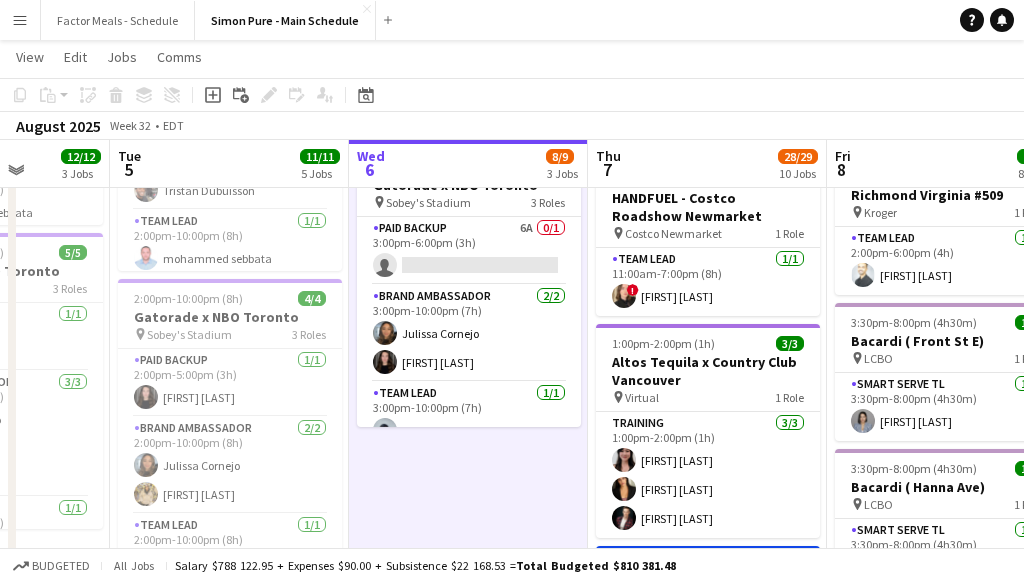 scroll, scrollTop: 519, scrollLeft: 0, axis: vertical 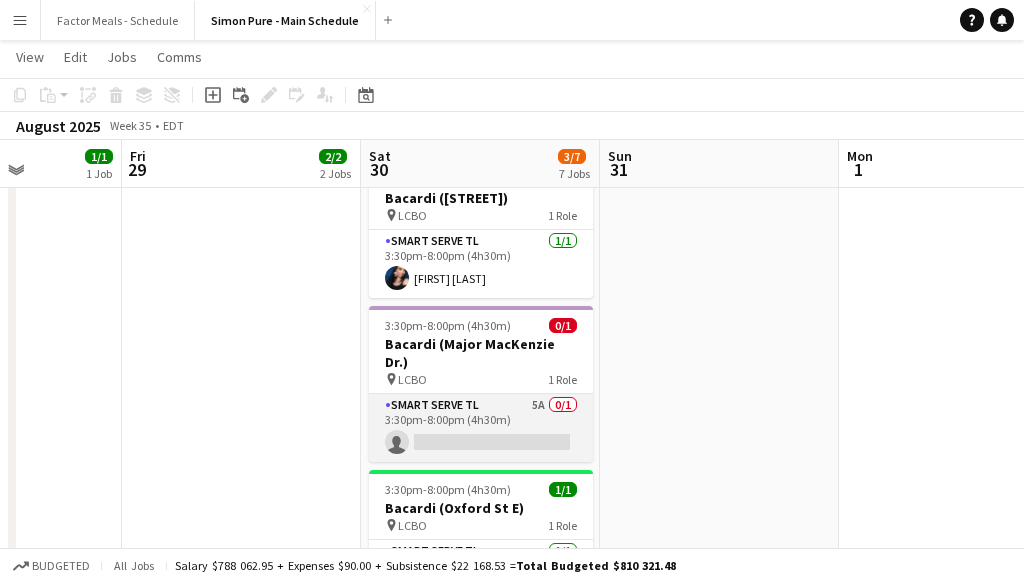 click on "Smart Serve TL   5A   0/1   3:30pm-8:00pm (4h30m)
single-neutral-actions" at bounding box center [481, 428] 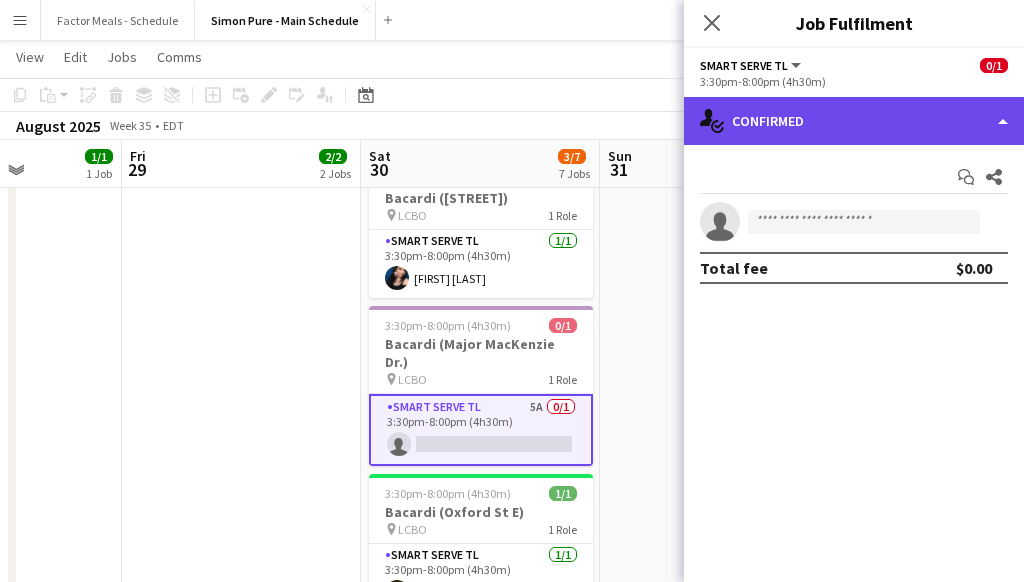 click on "single-neutral-actions-check-2
Confirmed" 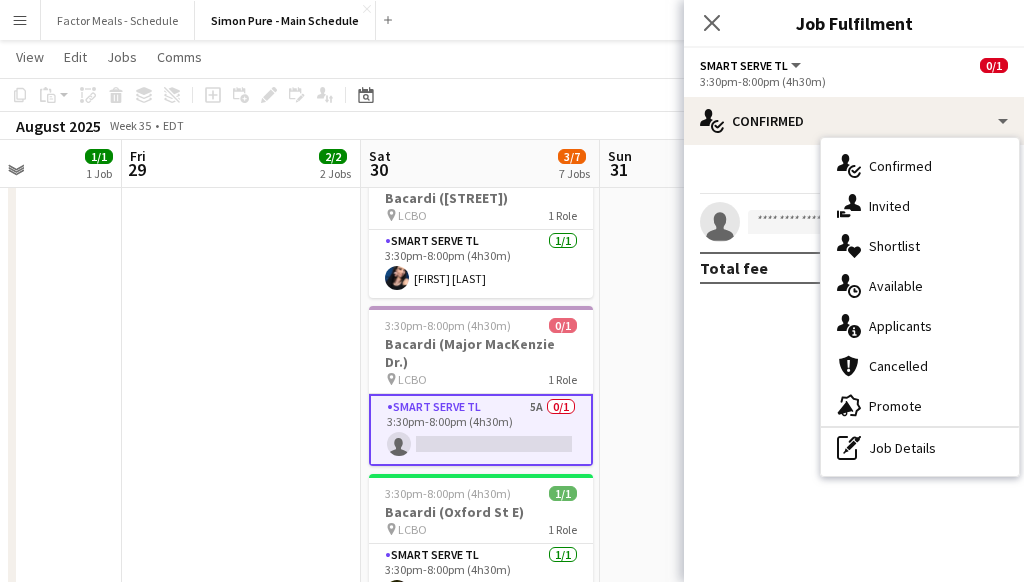 click at bounding box center (719, 1418) 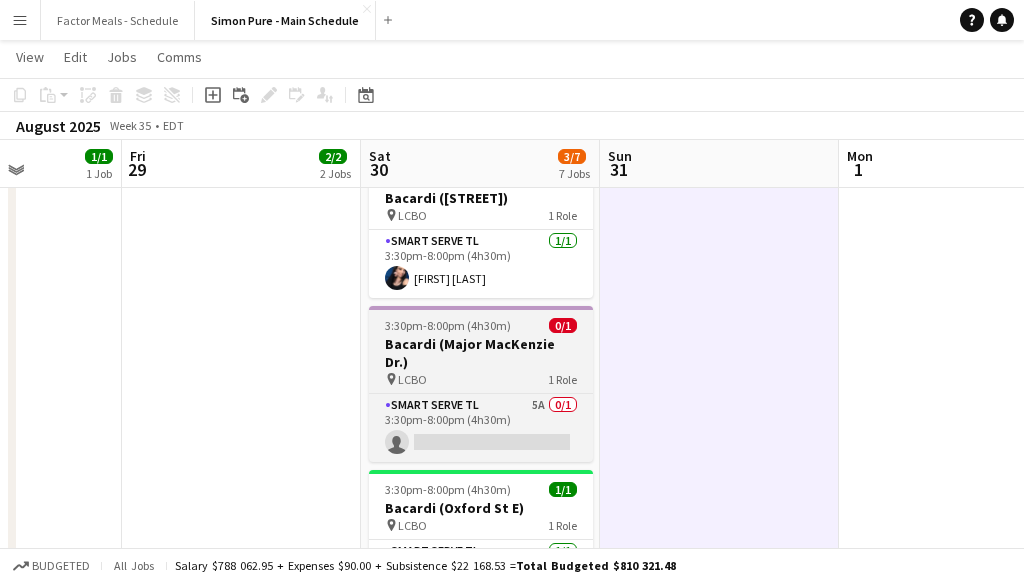 click on "3:30pm-8:00pm (4h30m)" at bounding box center [448, 325] 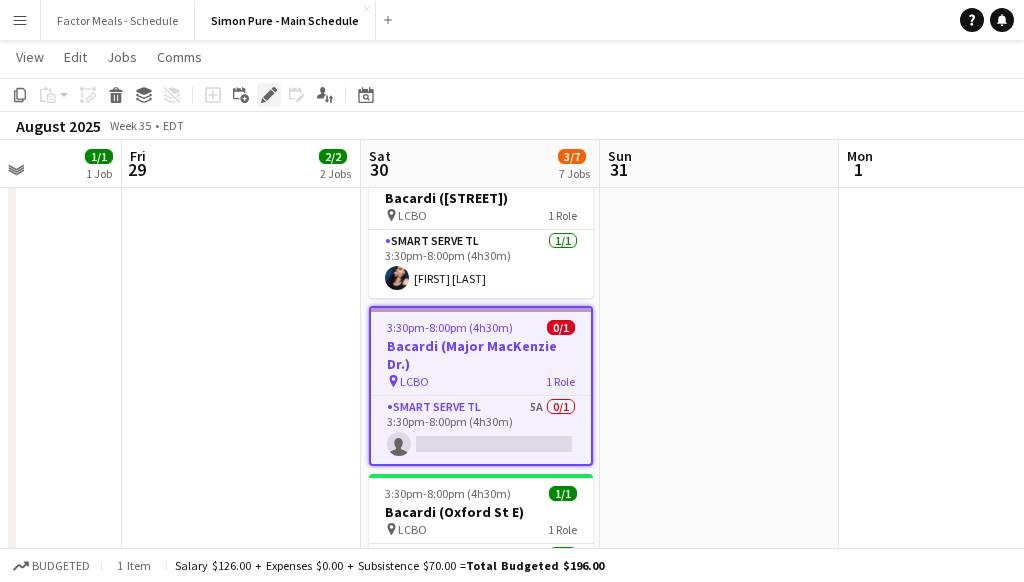 click 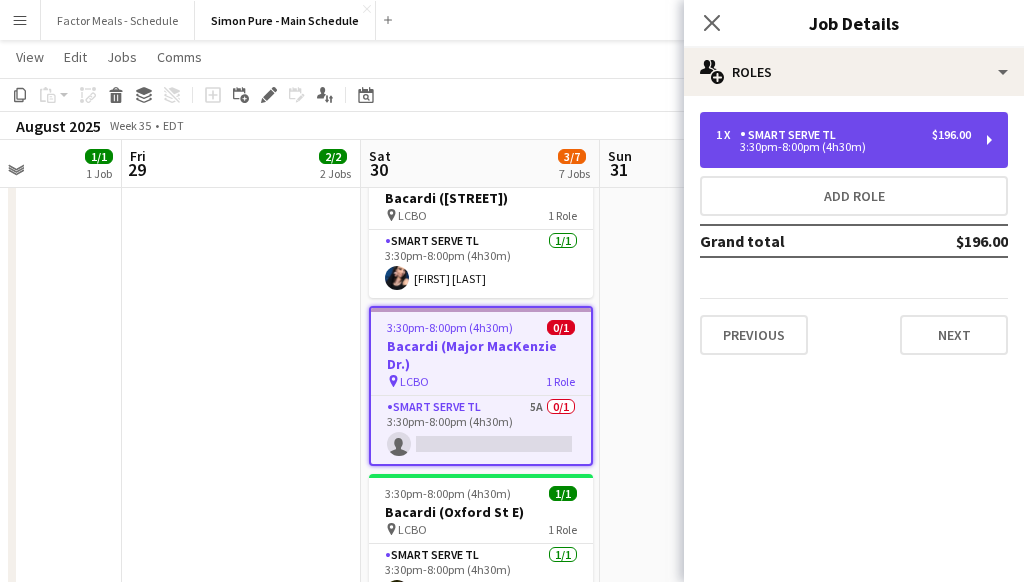 click on "Smart Serve TL" at bounding box center (792, 135) 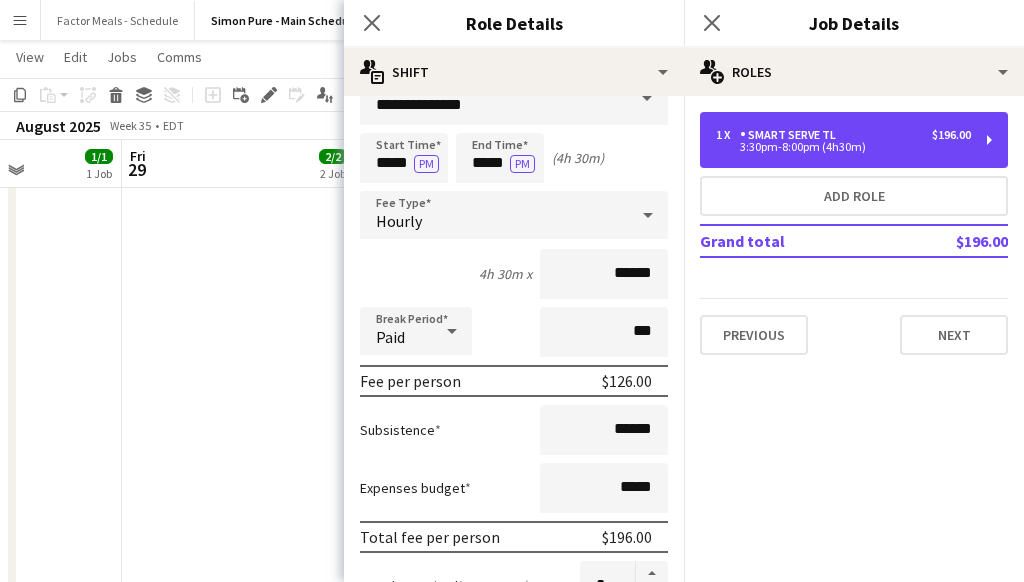 scroll, scrollTop: 7, scrollLeft: 0, axis: vertical 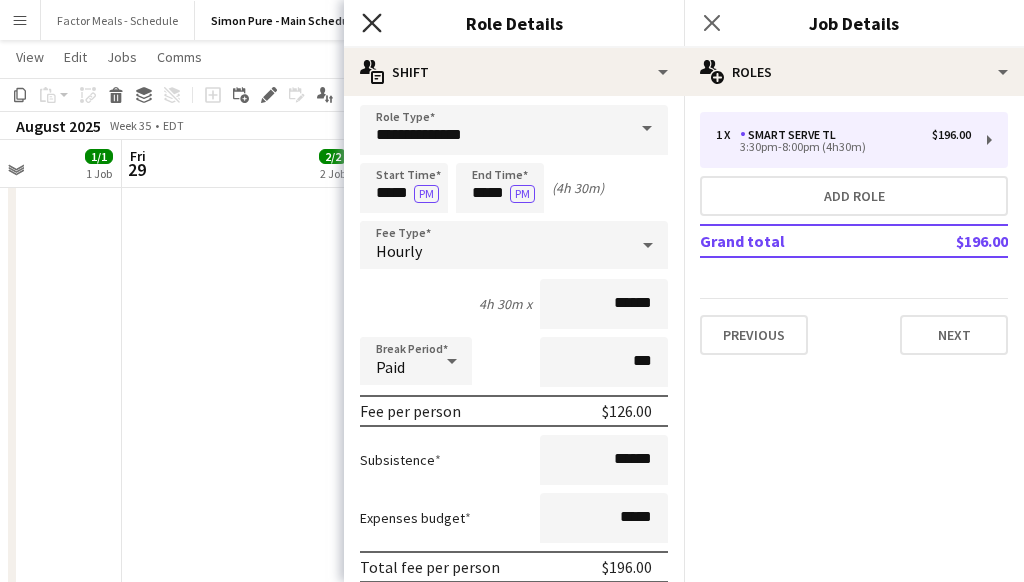 click on "Close pop-in" 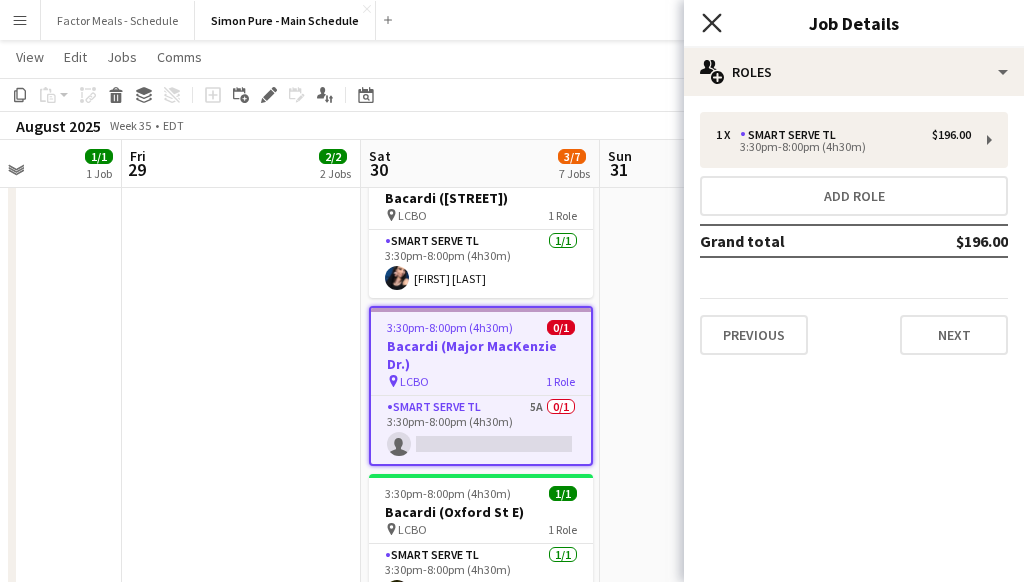 click on "Close pop-in" 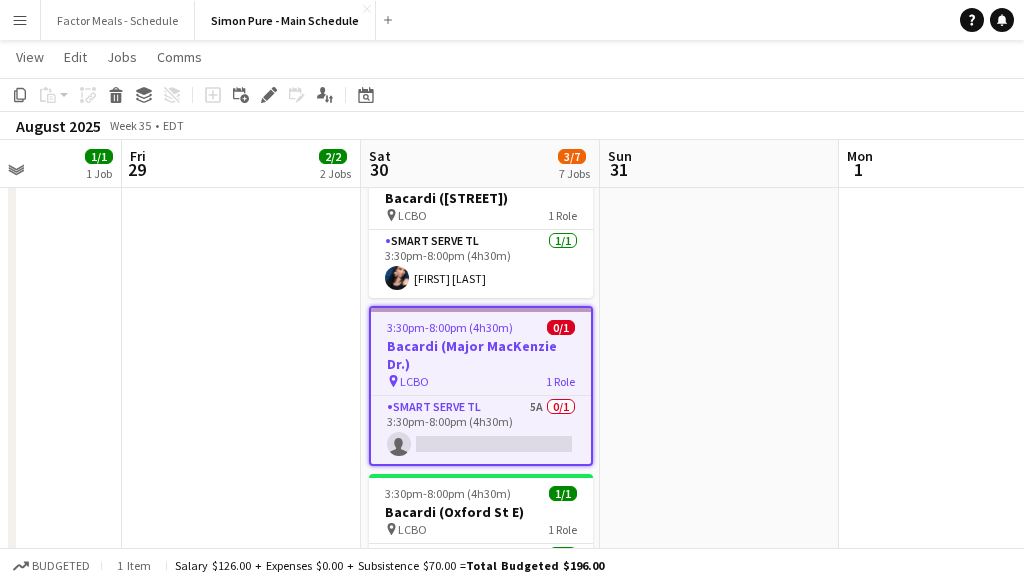 click on "Bacardi (Major MacKenzie Dr.)" at bounding box center (481, 355) 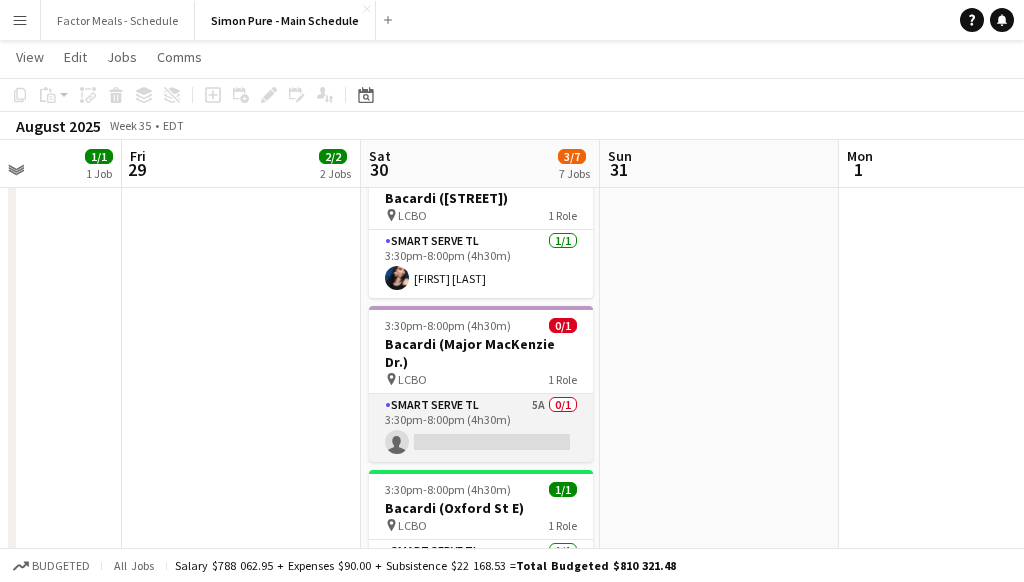 click on "Smart Serve TL   5A   0/1   3:30pm-8:00pm (4h30m)
single-neutral-actions" at bounding box center [481, 428] 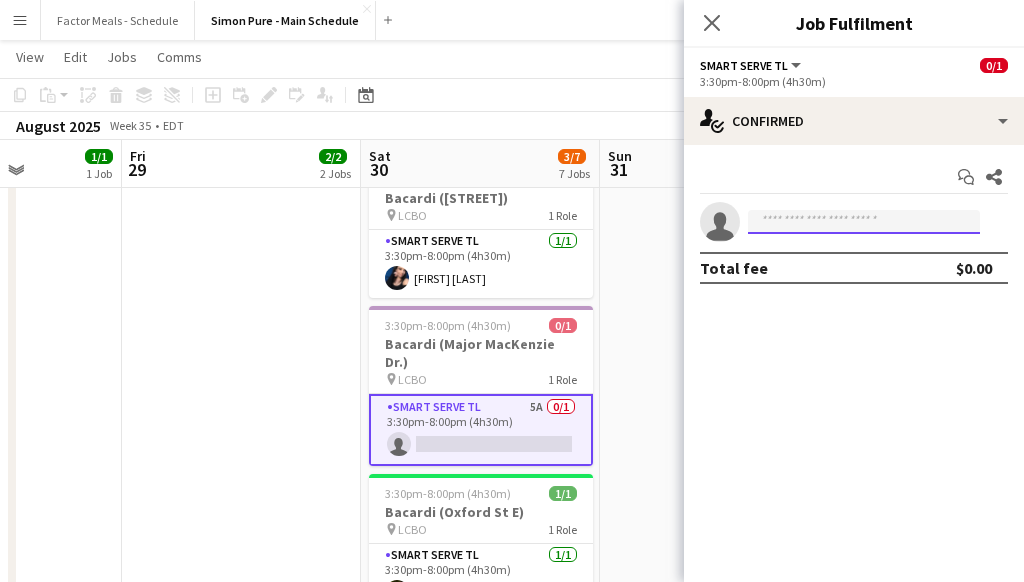 click at bounding box center [864, 222] 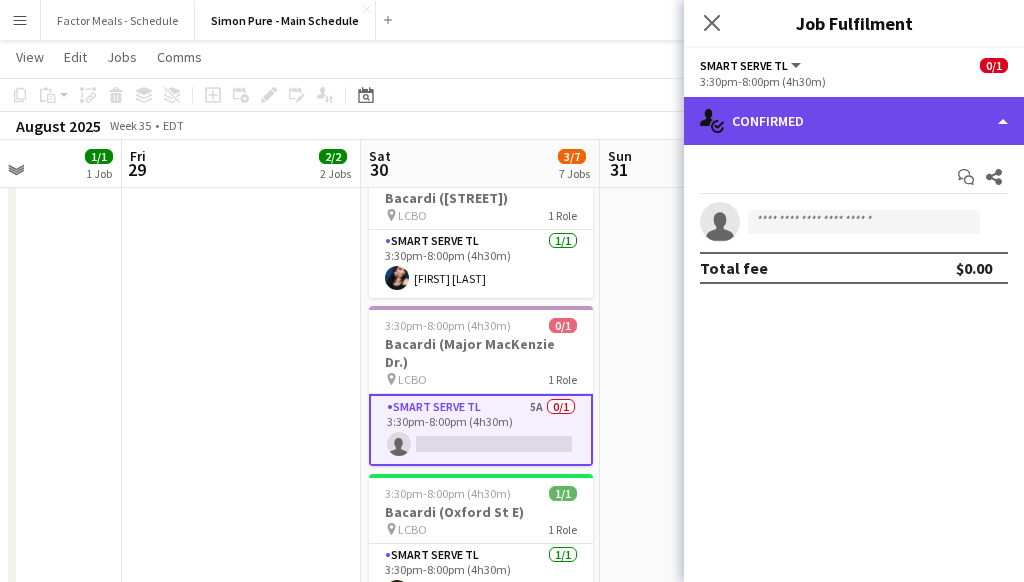 click on "single-neutral-actions-check-2
Confirmed" 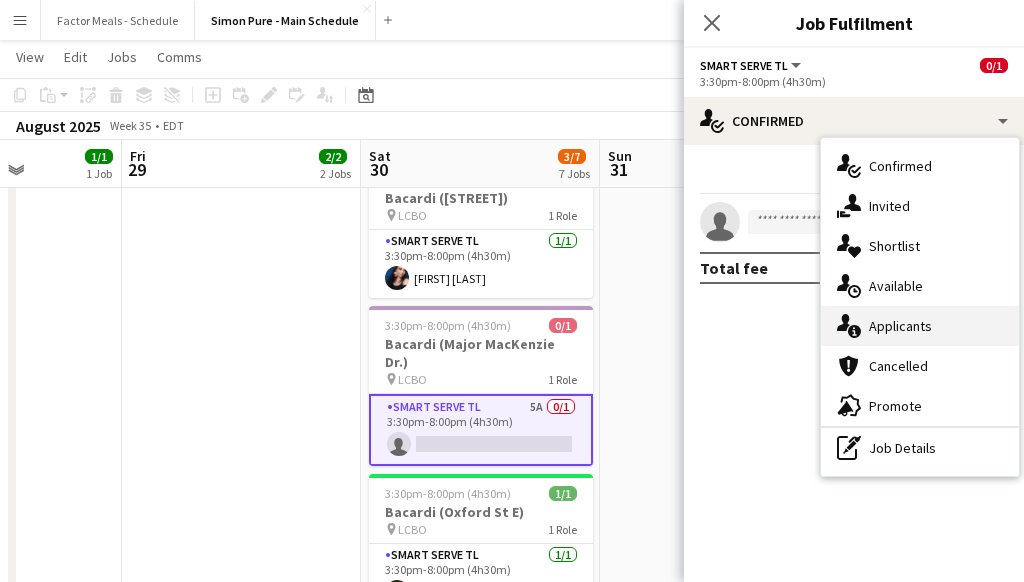 click on "single-neutral-actions-information
Applicants" at bounding box center (920, 326) 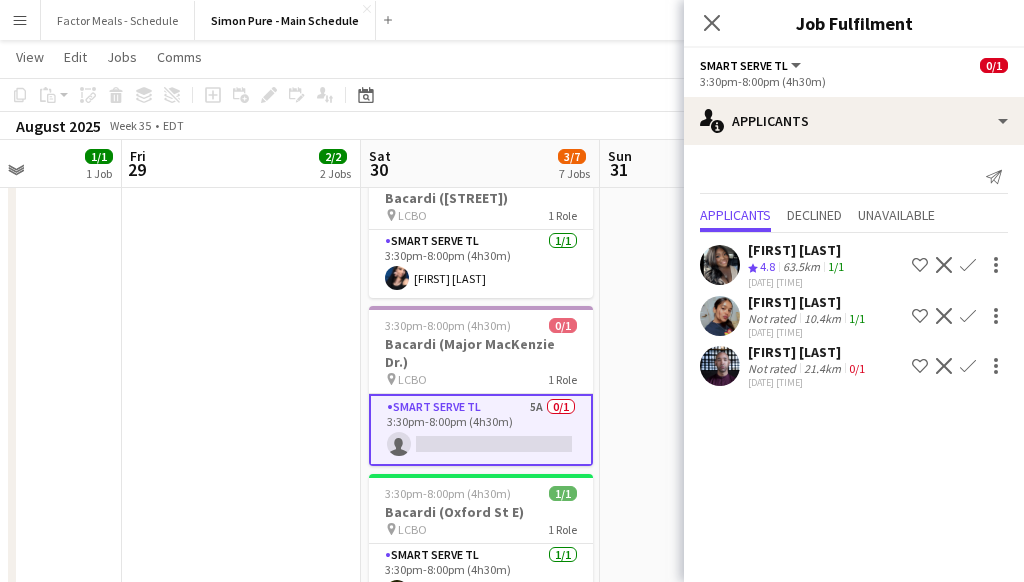 click on "Confirm" 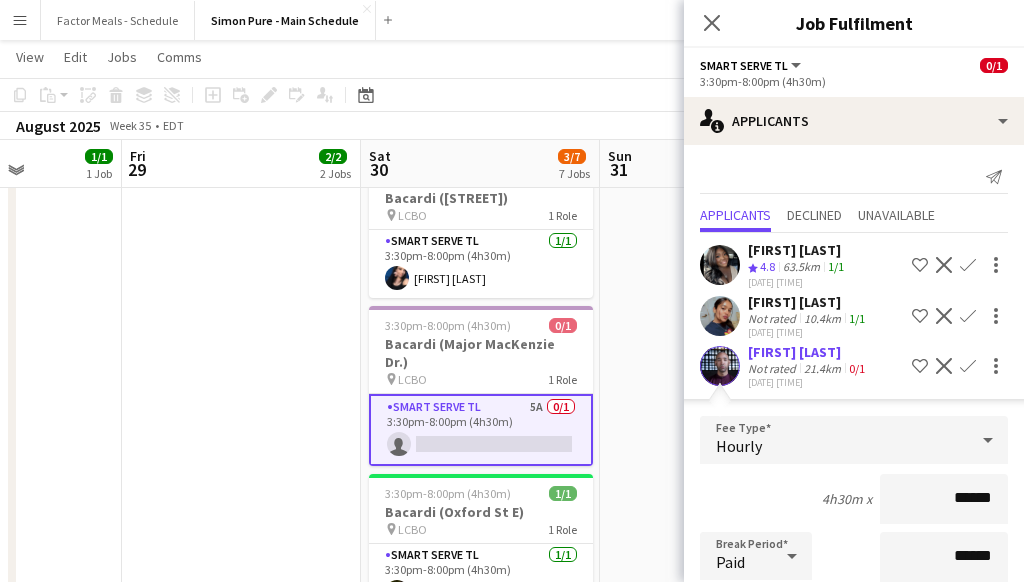 scroll, scrollTop: 280, scrollLeft: 0, axis: vertical 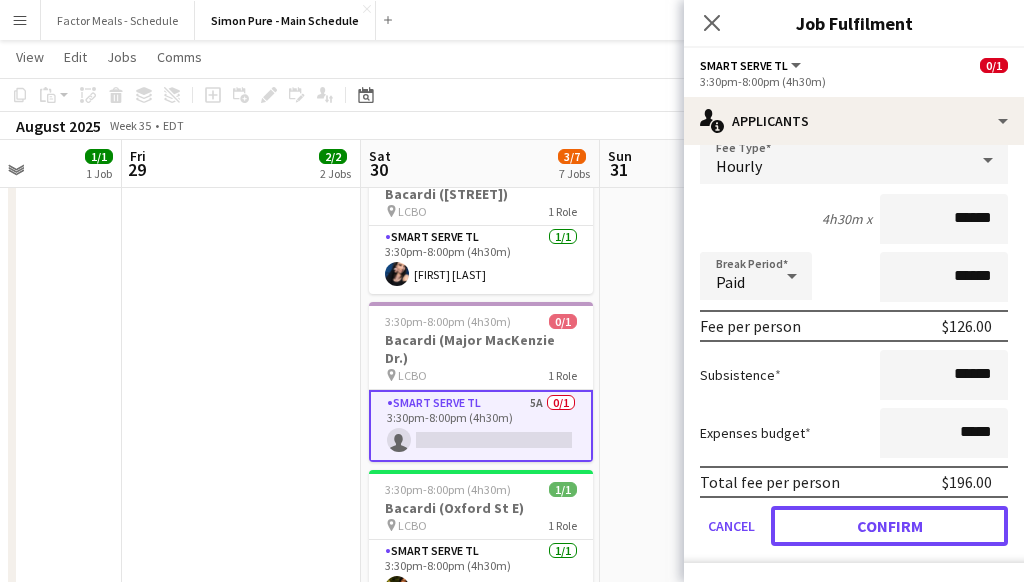 click on "Confirm" 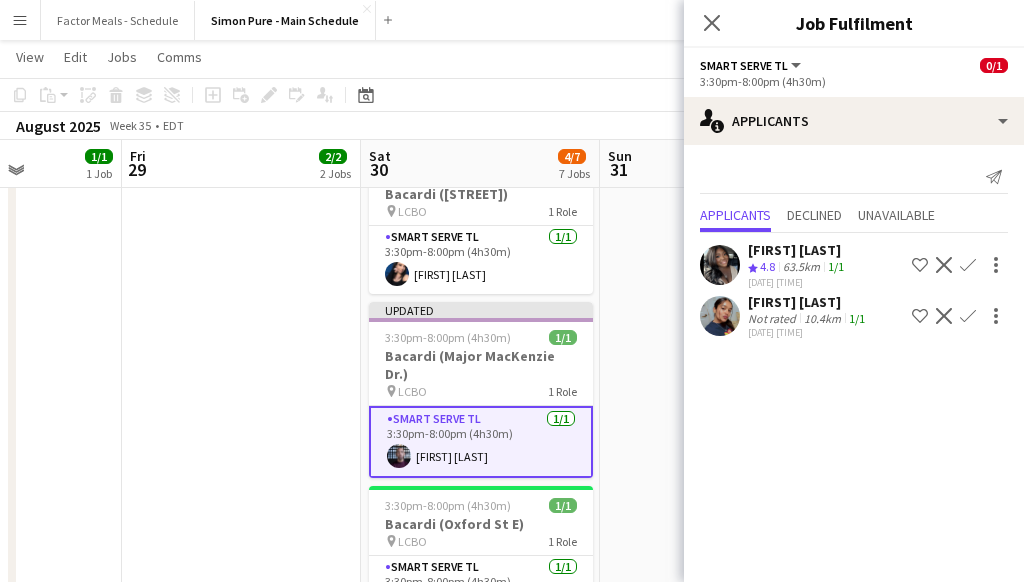scroll, scrollTop: 0, scrollLeft: 0, axis: both 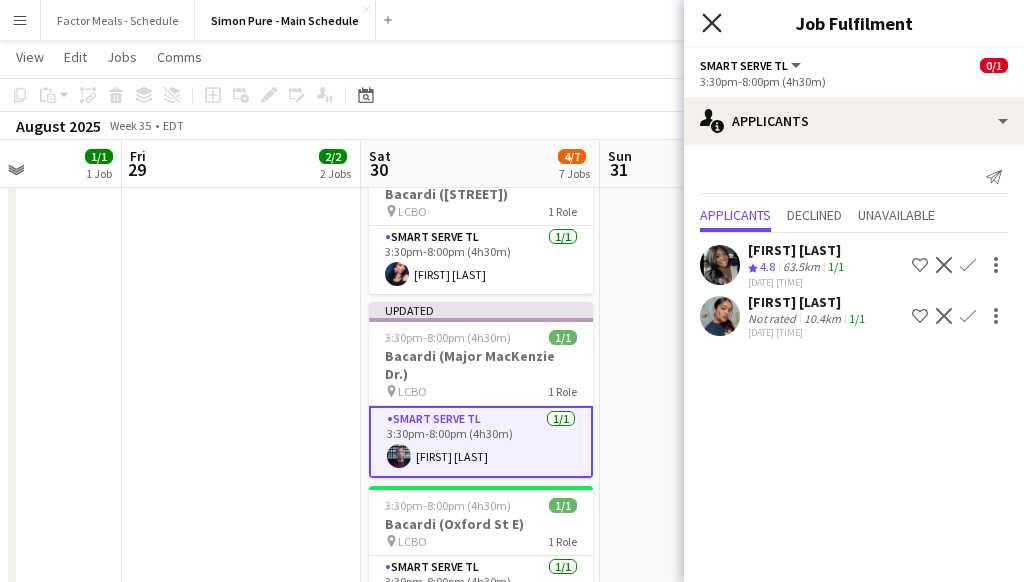 click on "Close pop-in" 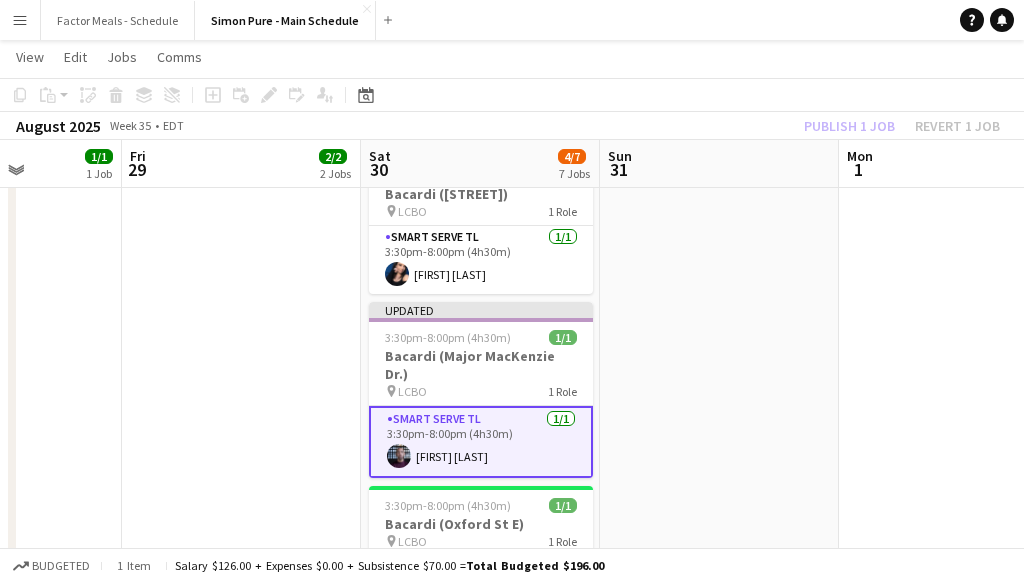 click at bounding box center (719, 1414) 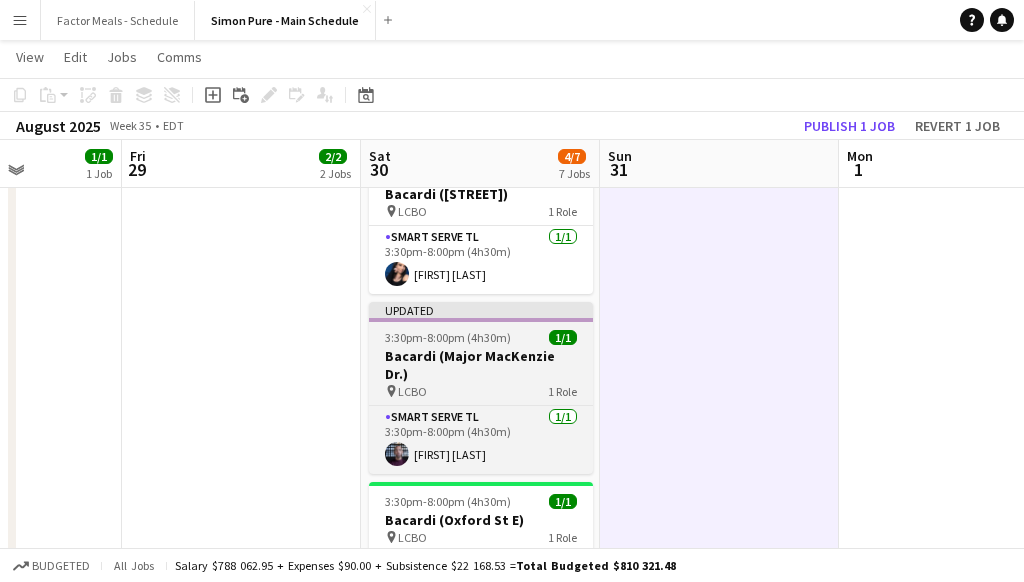 click on "Updated" at bounding box center [481, 310] 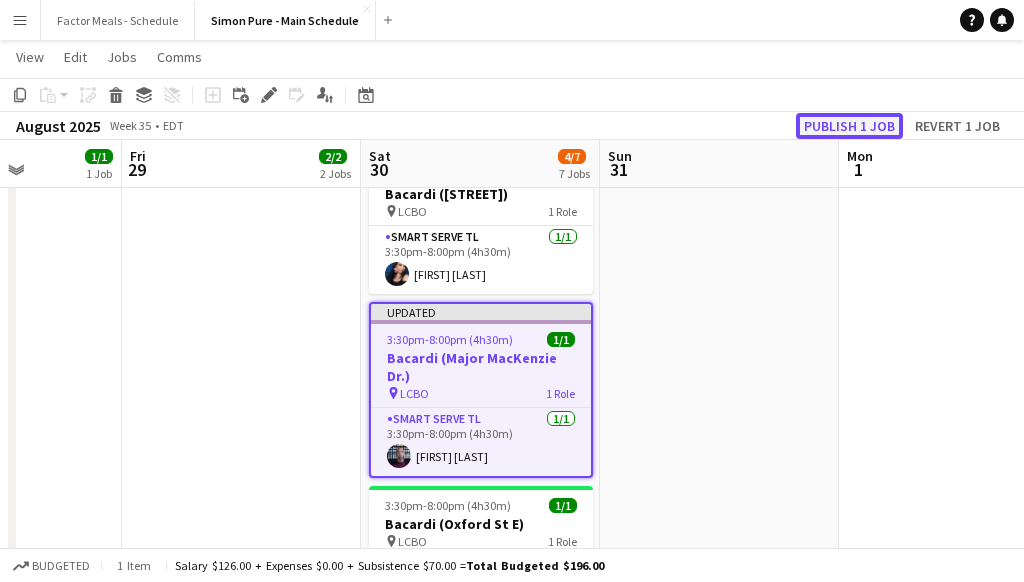 click on "Publish 1 job" 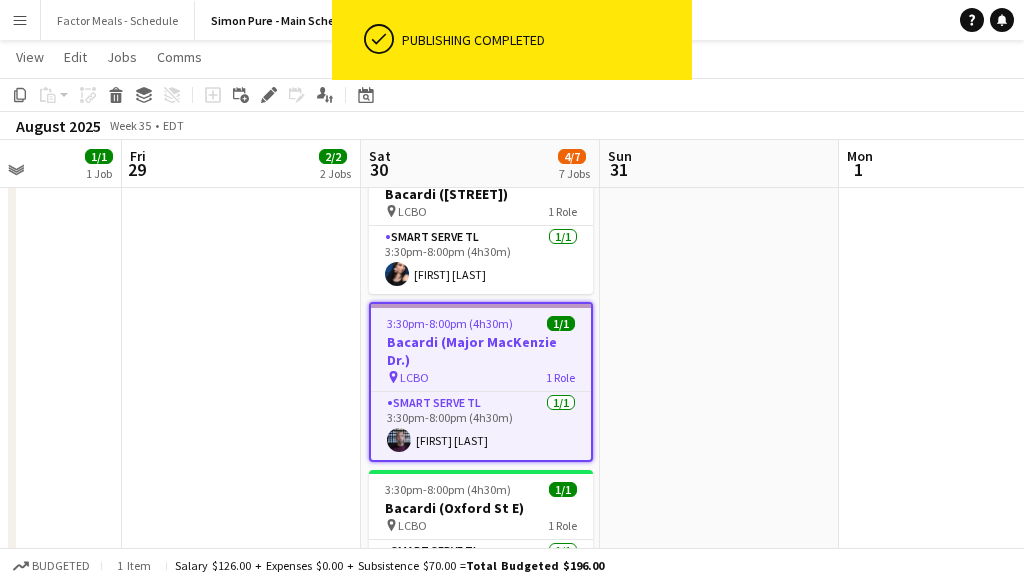 click at bounding box center [719, 1414] 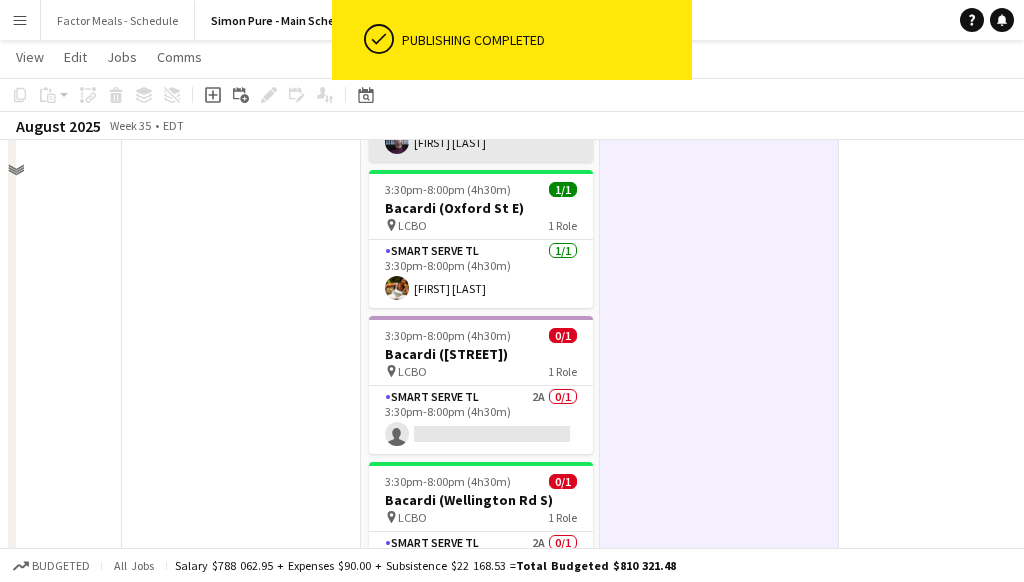 scroll, scrollTop: 520, scrollLeft: 0, axis: vertical 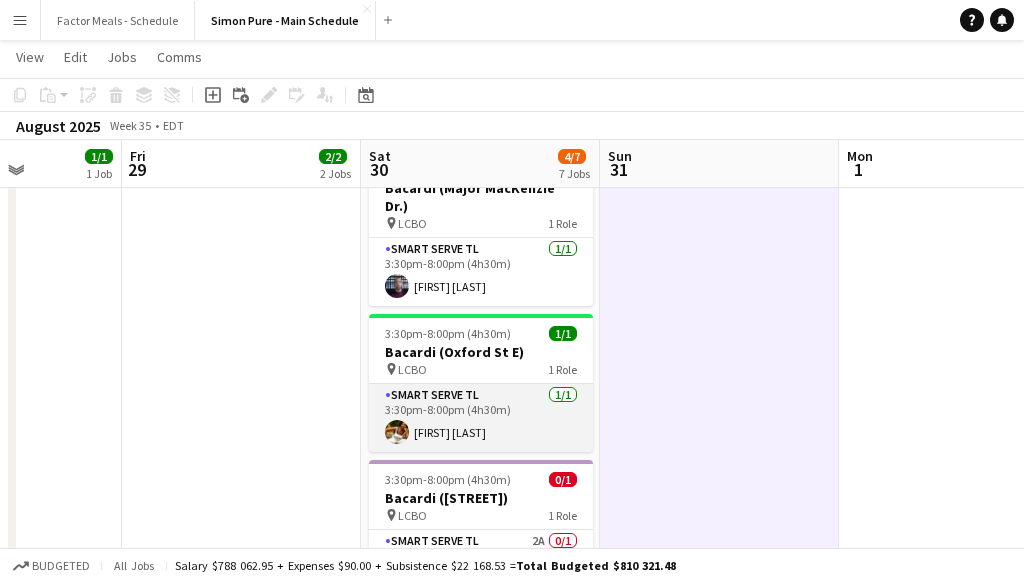 click on "Smart Serve TL   1/1   3:30pm-8:00pm (4h30m)
[FIRST] [LAST]" at bounding box center [481, 418] 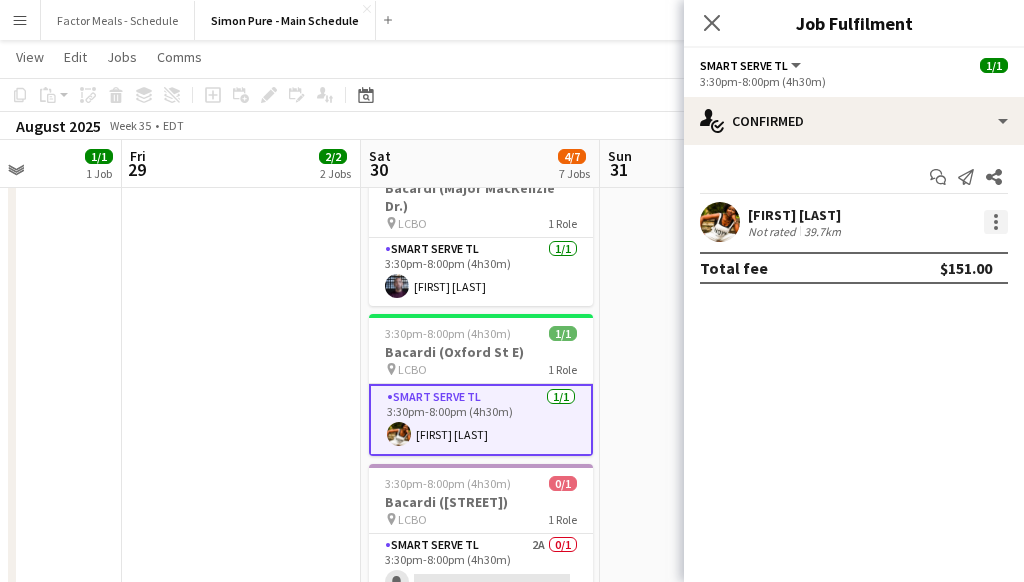 click at bounding box center [996, 222] 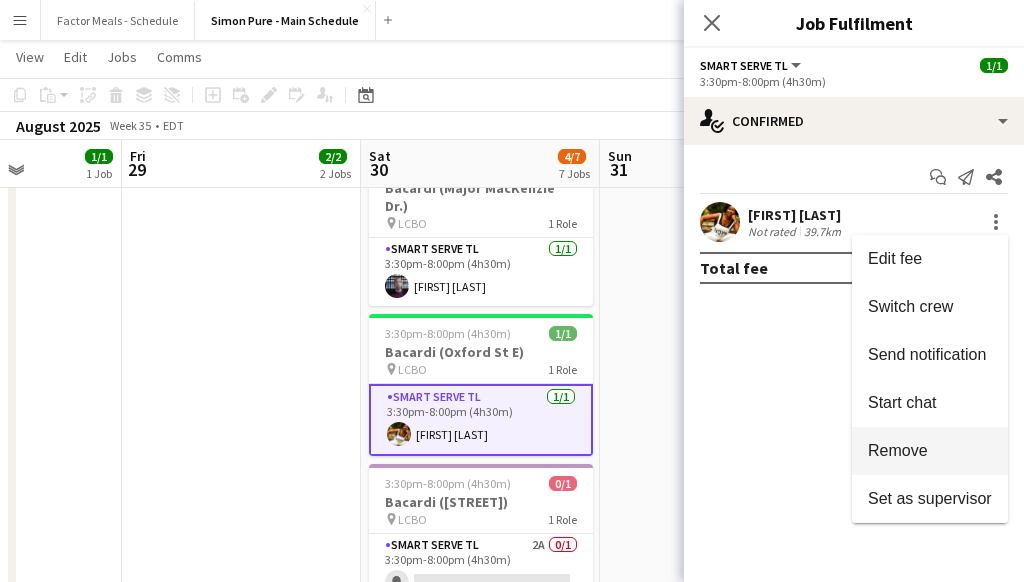 click on "Remove" at bounding box center (898, 450) 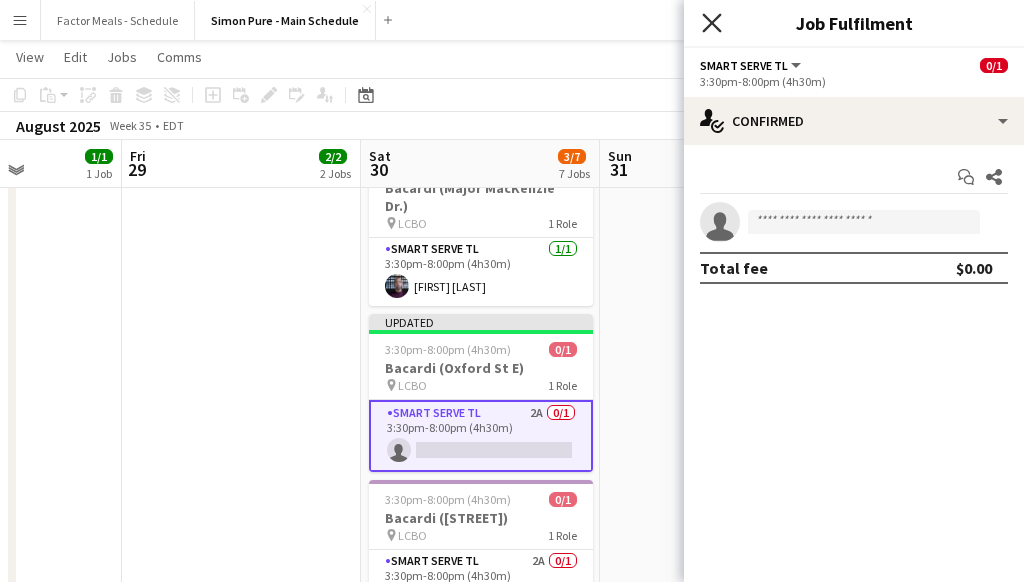 click on "Close pop-in" 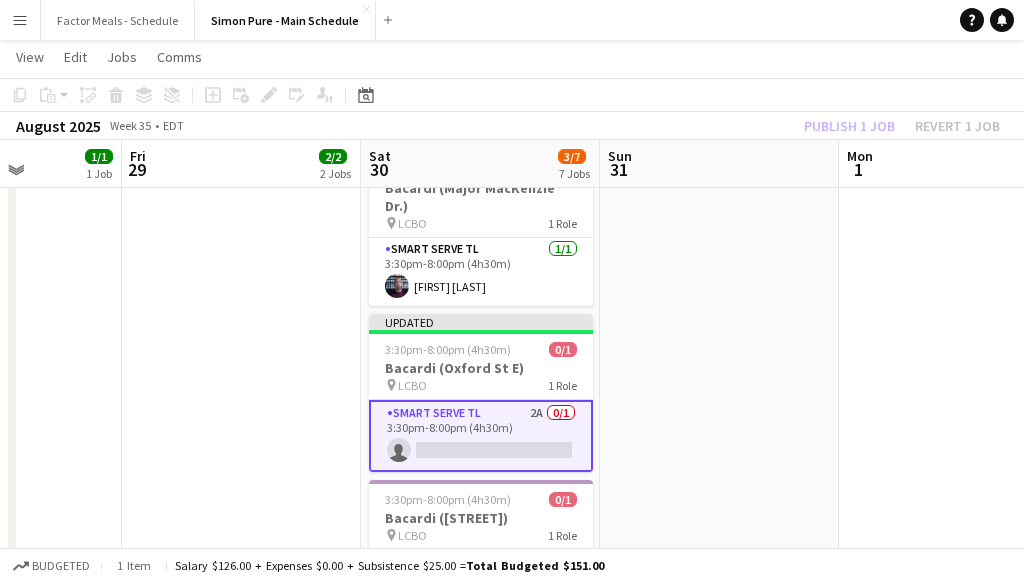 click at bounding box center [719, 1262] 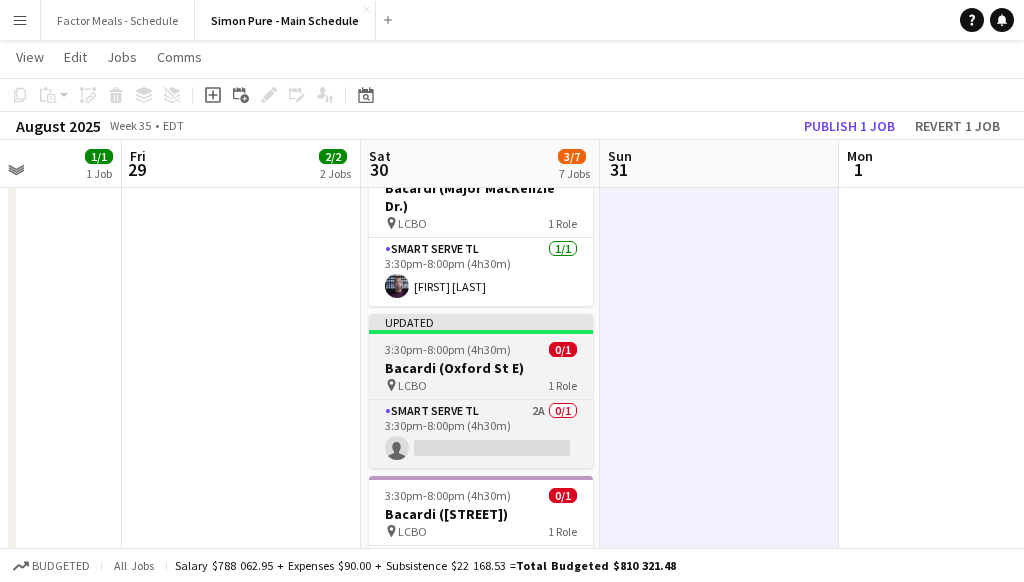 click at bounding box center [481, 332] 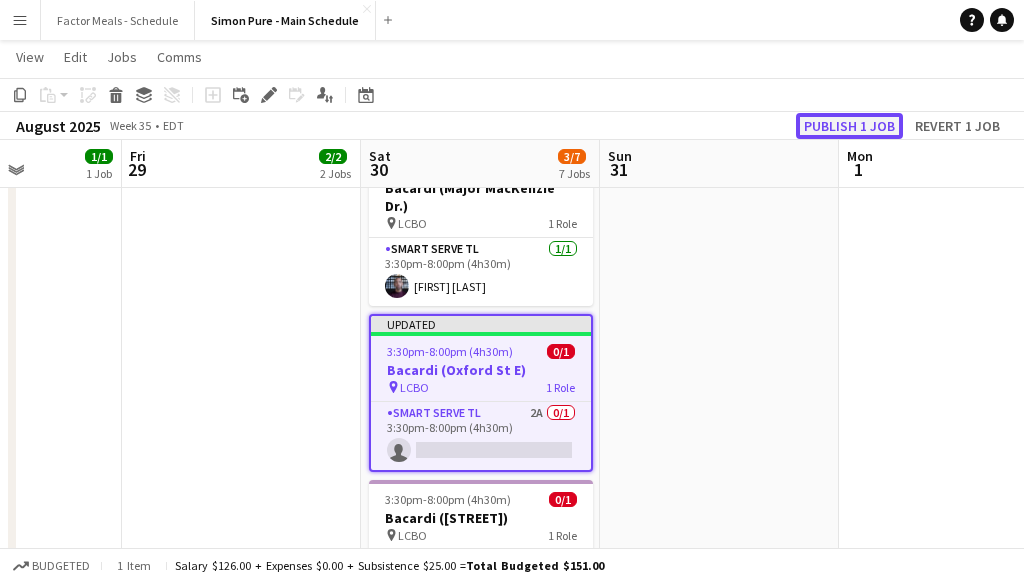 click on "Publish 1 job" 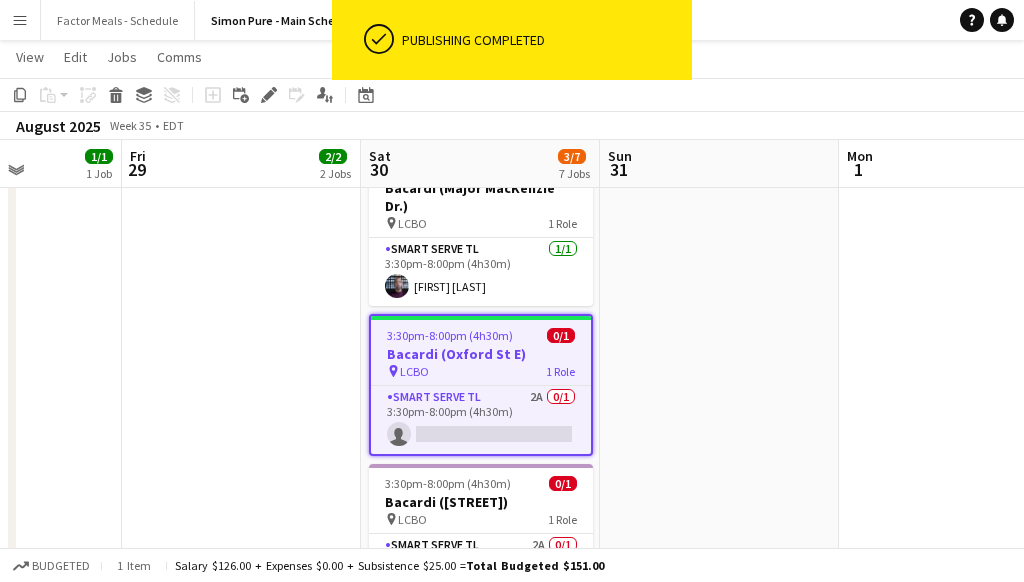 click at bounding box center (719, 1262) 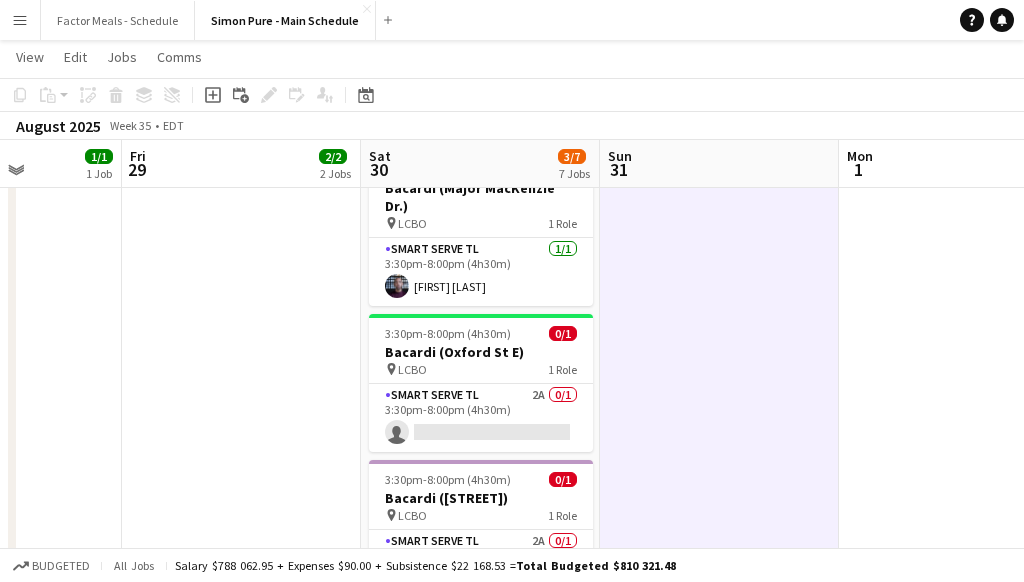 click on "3:30pm-8:00pm (4h30m)    1/1   Bacardi ([STREET])
pin
LCBO    1 Role   Smart Serve TL   1/1   3:30pm-8:00pm (4h30m)
[FIRST] [LAST]     3:30pm-8:00pm (4h30m)    1/1   Bacardi ([STREET])
pin
LCBO    1 Role   Smart Serve TL   1/1   3:30pm-8:00pm (4h30m)
[FIRST] [LAST]" at bounding box center [241, 1262] 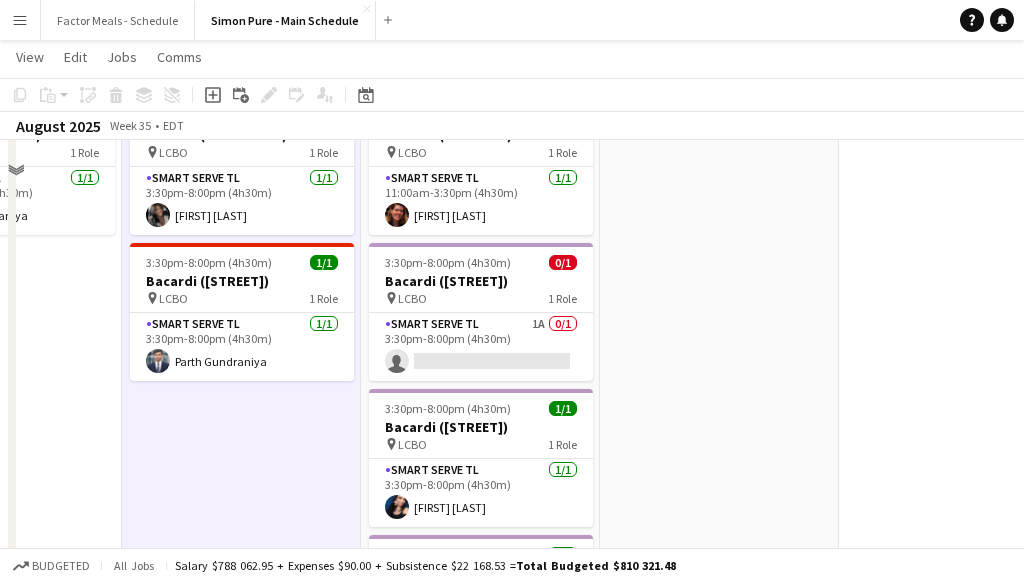 scroll, scrollTop: 0, scrollLeft: 0, axis: both 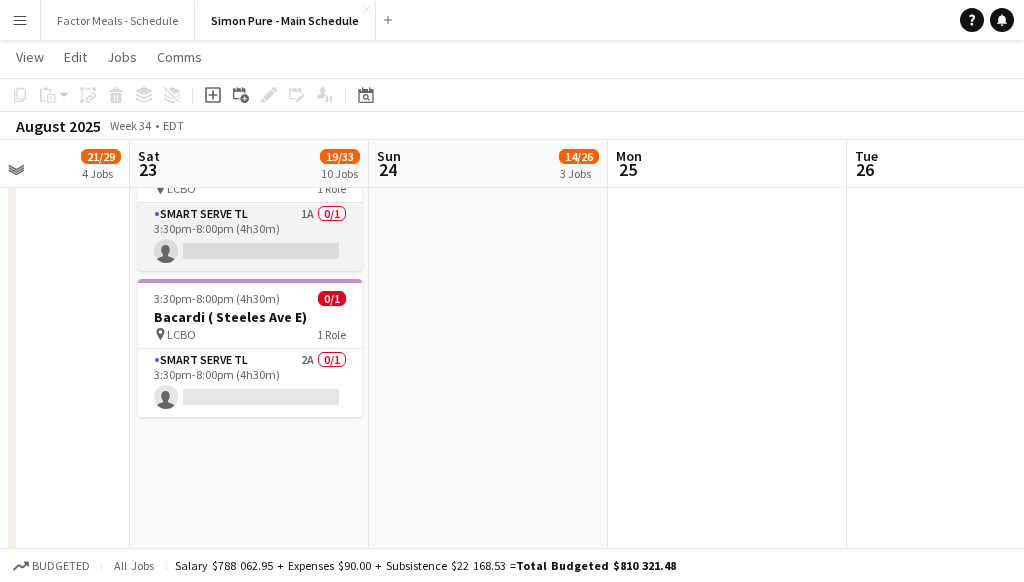 click on "Smart Serve TL   1A   0/1   3:30pm-8:00pm (4h30m)
single-neutral-actions" at bounding box center [250, 237] 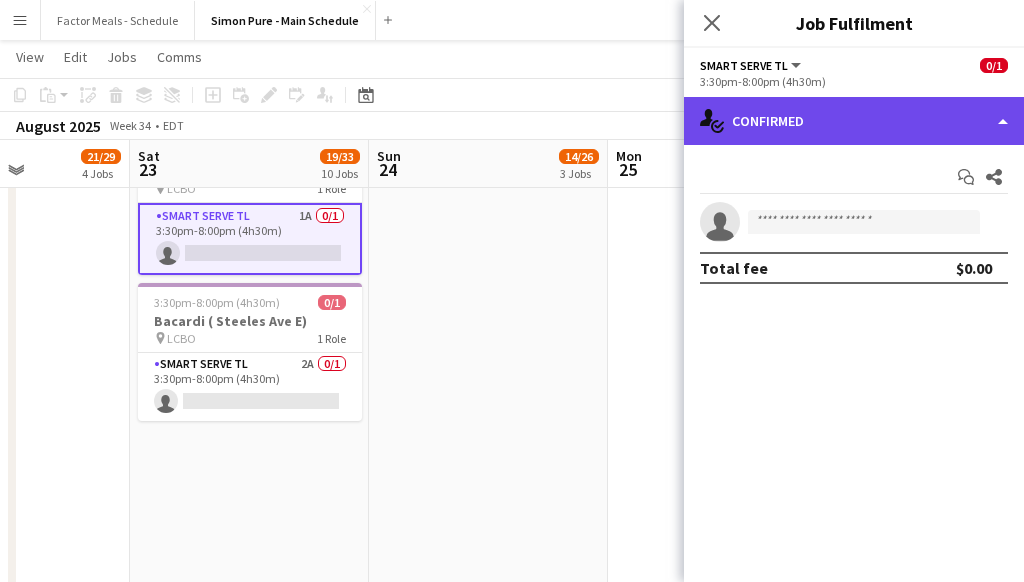 click on "single-neutral-actions-check-2
Confirmed" 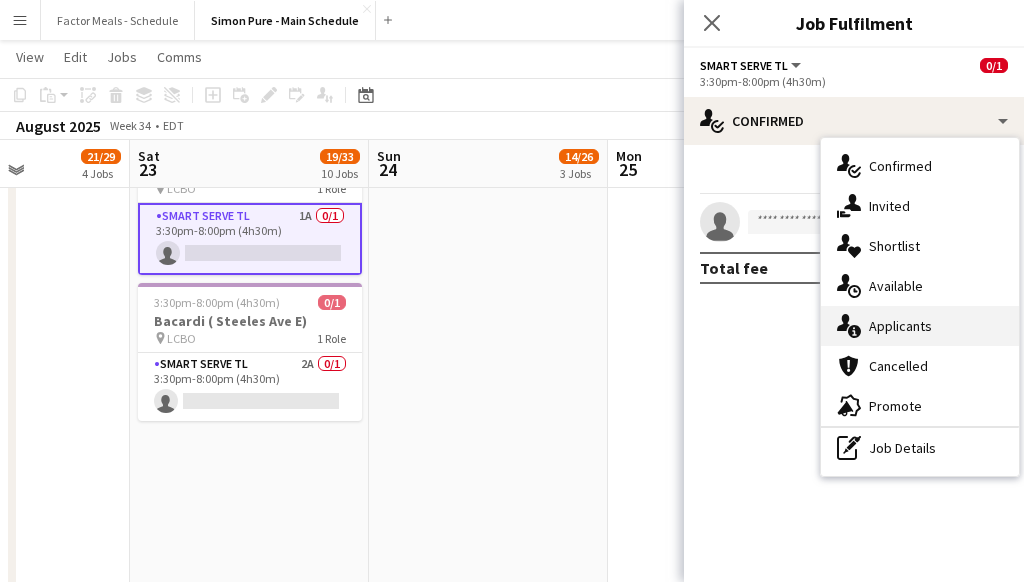 click on "single-neutral-actions-information
Applicants" at bounding box center (920, 326) 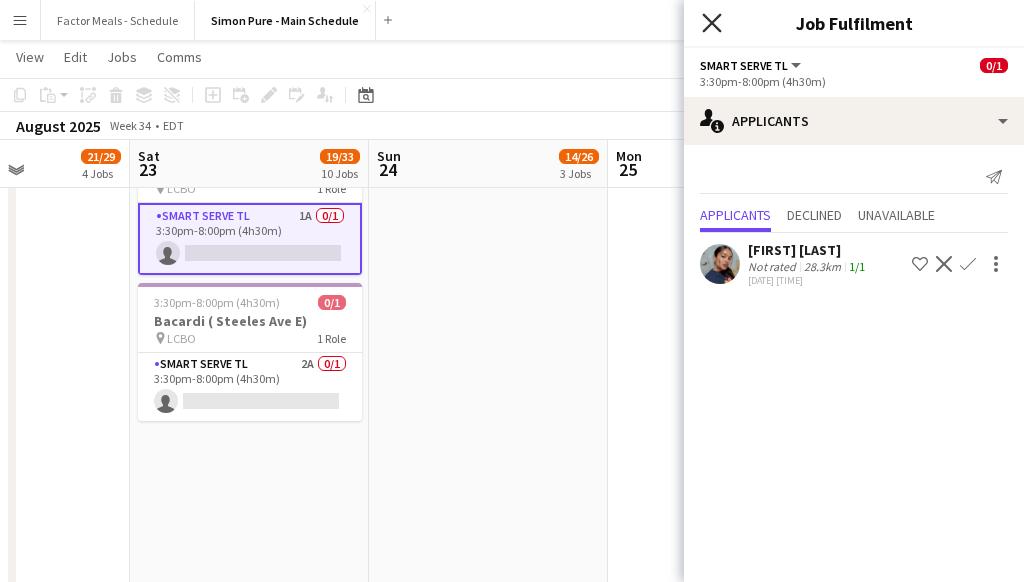 click 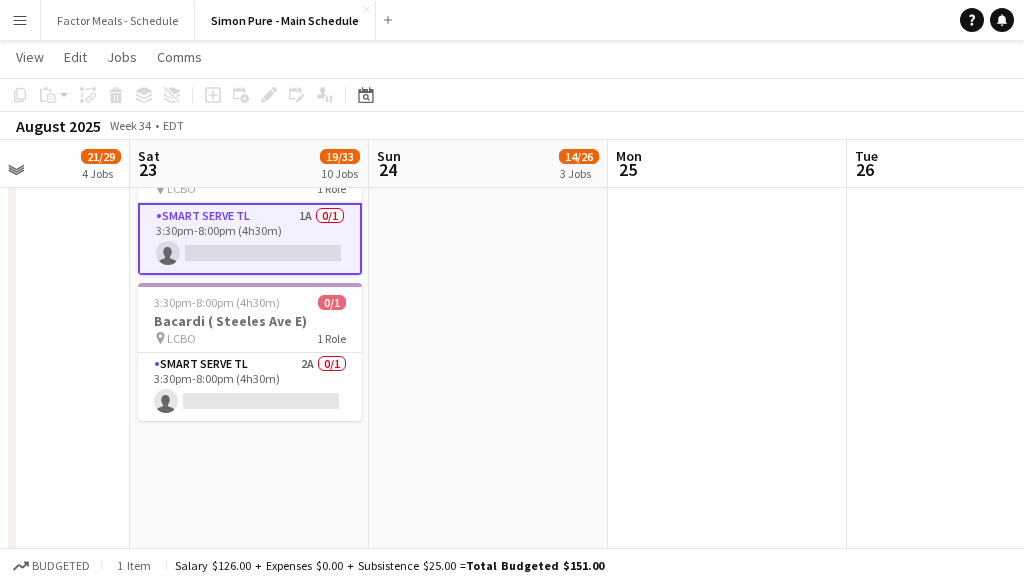 click on "9:00am-5:00pm (8h)    11/21   Disney Fan Expo
pin
MTCC   5 Roles   Paid Backup   11A   0/2   9:00am-12:00pm (3h)
single-neutral-actions
single-neutral-actions
Brand Ambassador    6I   15A   3/6   9:00am-5:00pm (8h)
[FIRST] [LAST] [FIRST] [LAST]
single-neutral-actions
single-neutral-actions
single-neutral-actions
Brand Ambassador    2I   16A   4/5   9:00am-5:00pm (8h)
! [FIRST] [LAST] [FIRST] [LAST]
single-neutral-actions
single-neutral-actions
single-neutral-actions
single-neutral-actions
Brand Ambassador    2I   16A   4/5   9:00am-5:00pm (8h)
[FIRST] [LAST] [FIRST] [LAST] [FIRST] [LAST] [FIRST] [LAST]
single-neutral-actions" at bounding box center (488, 199) 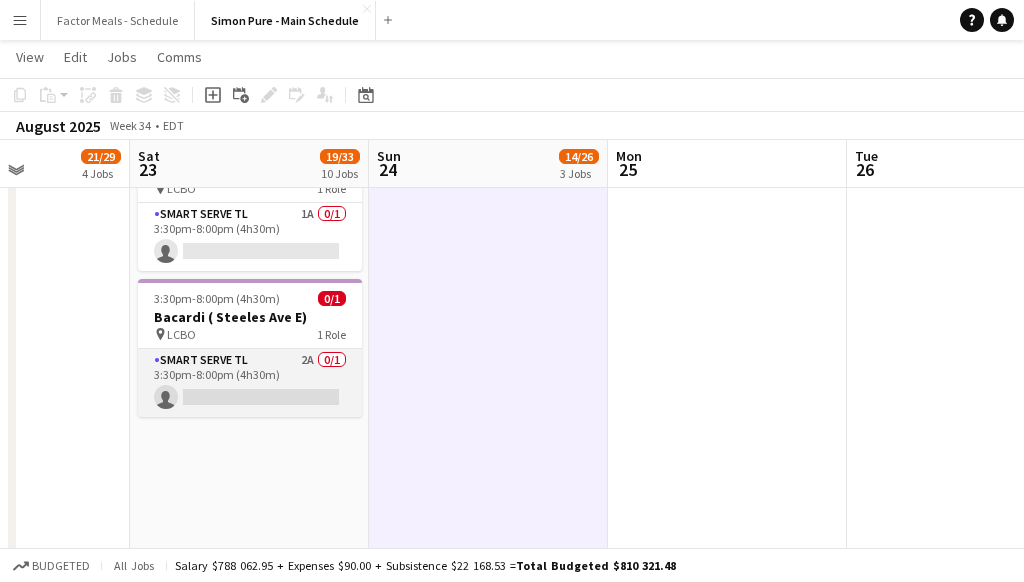 click on "Smart Serve TL   2A   0/1   3:30pm-8:00pm (4h30m)
single-neutral-actions" at bounding box center [250, 383] 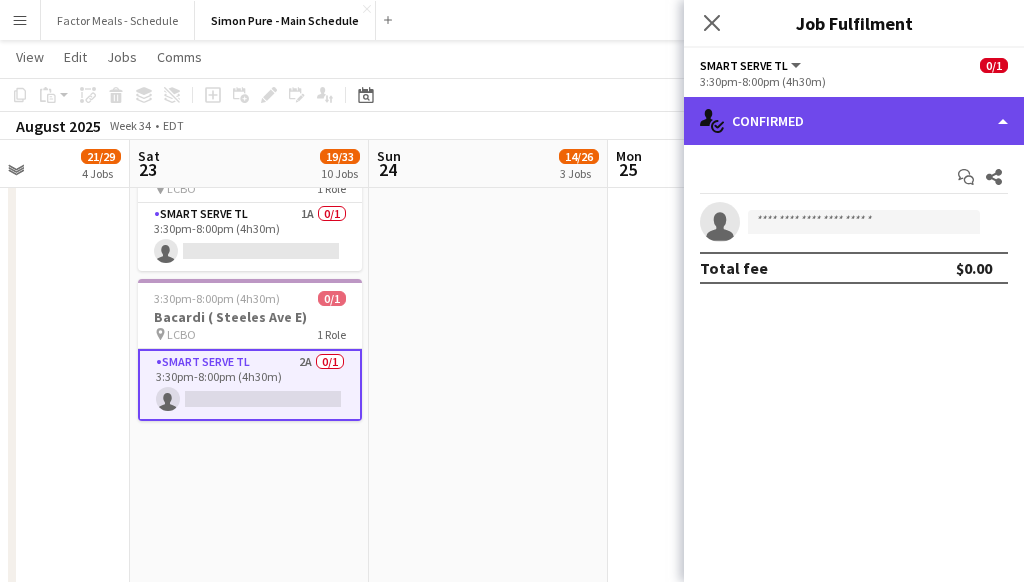 click on "single-neutral-actions-check-2
Confirmed" 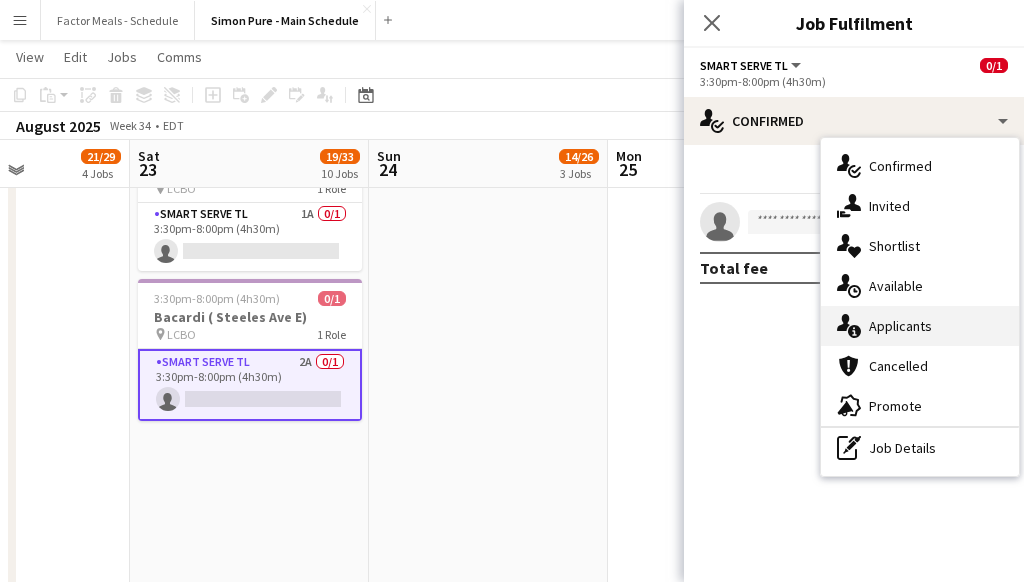 click on "single-neutral-actions-information
Applicants" at bounding box center (920, 326) 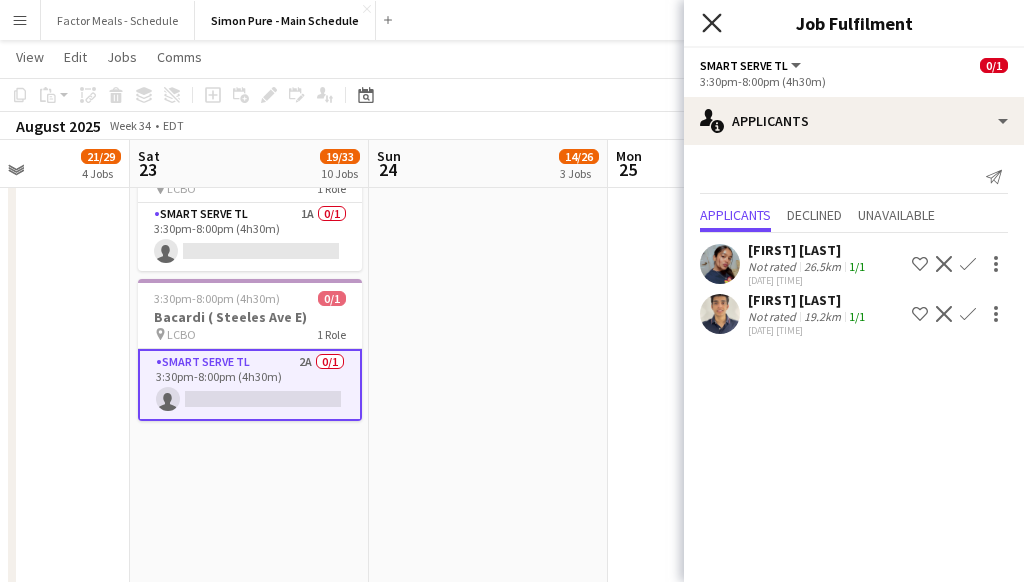 click on "Close pop-in" 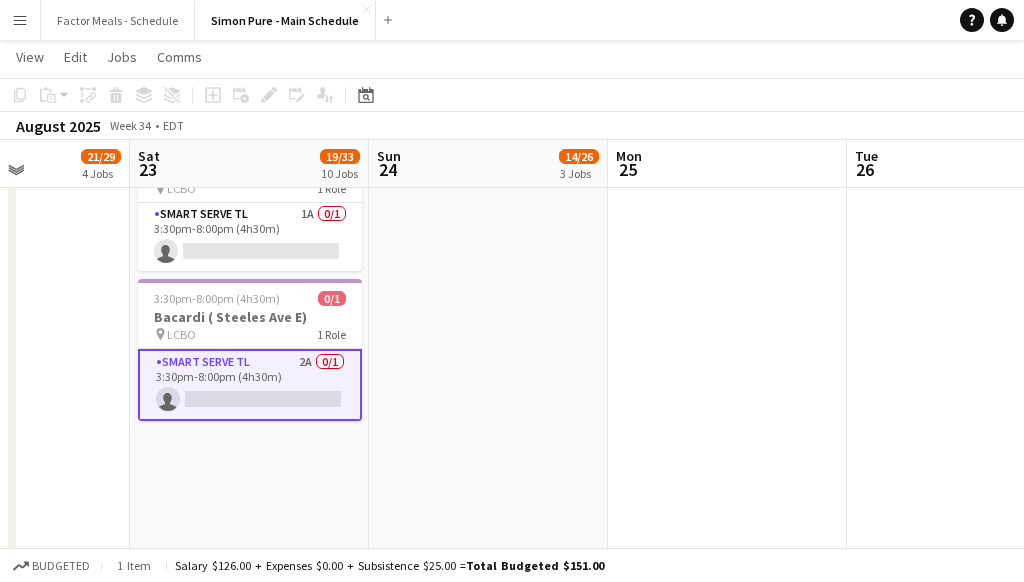 click on "9:00am-5:00pm (8h)    11/21   Disney Fan Expo
pin
MTCC   5 Roles   Paid Backup   11A   0/2   9:00am-12:00pm (3h)
single-neutral-actions
single-neutral-actions
Brand Ambassador    6I   15A   3/6   9:00am-5:00pm (8h)
[FIRST] [LAST] [FIRST] [LAST]
single-neutral-actions
single-neutral-actions
single-neutral-actions
Brand Ambassador    2I   16A   4/5   9:00am-5:00pm (8h)
! [FIRST] [LAST] [FIRST] [LAST]
single-neutral-actions
single-neutral-actions
single-neutral-actions
single-neutral-actions
Brand Ambassador    2I   16A   4/5   9:00am-5:00pm (8h)
[FIRST] [LAST] [FIRST] [LAST] [FIRST] [LAST] [FIRST] [LAST]
single-neutral-actions" at bounding box center [488, 199] 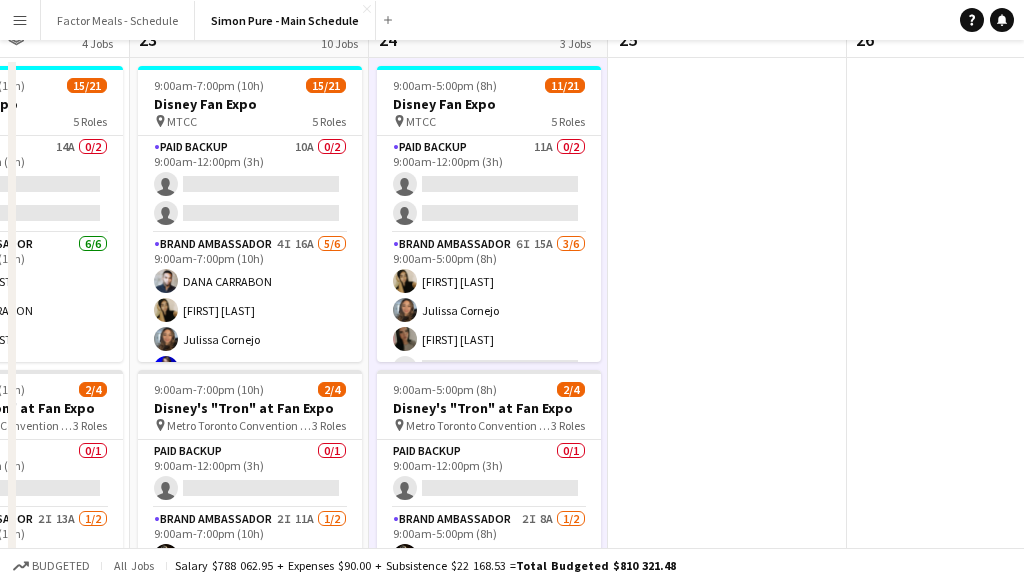 scroll, scrollTop: 0, scrollLeft: 0, axis: both 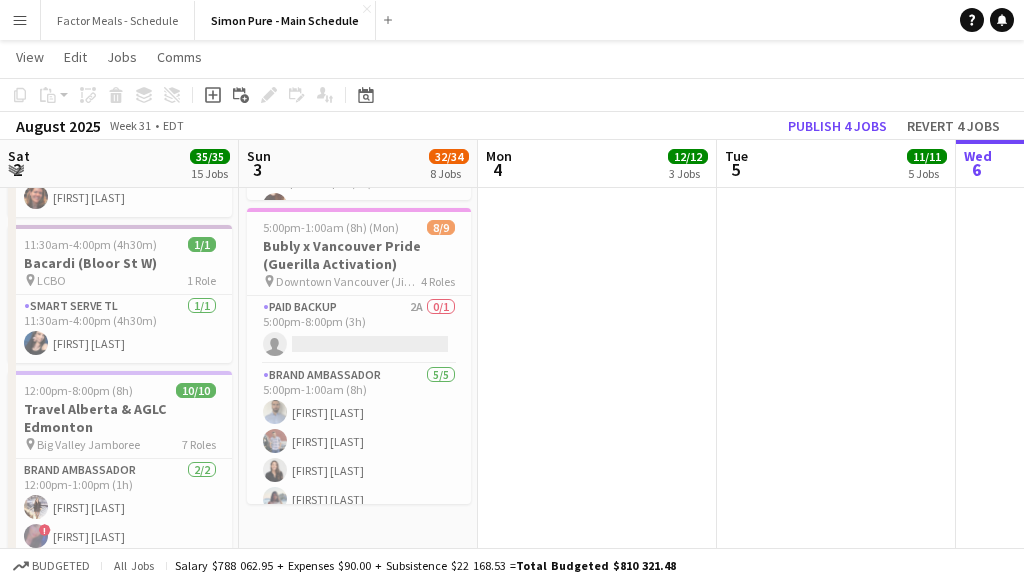 click on "Menu" at bounding box center [20, 20] 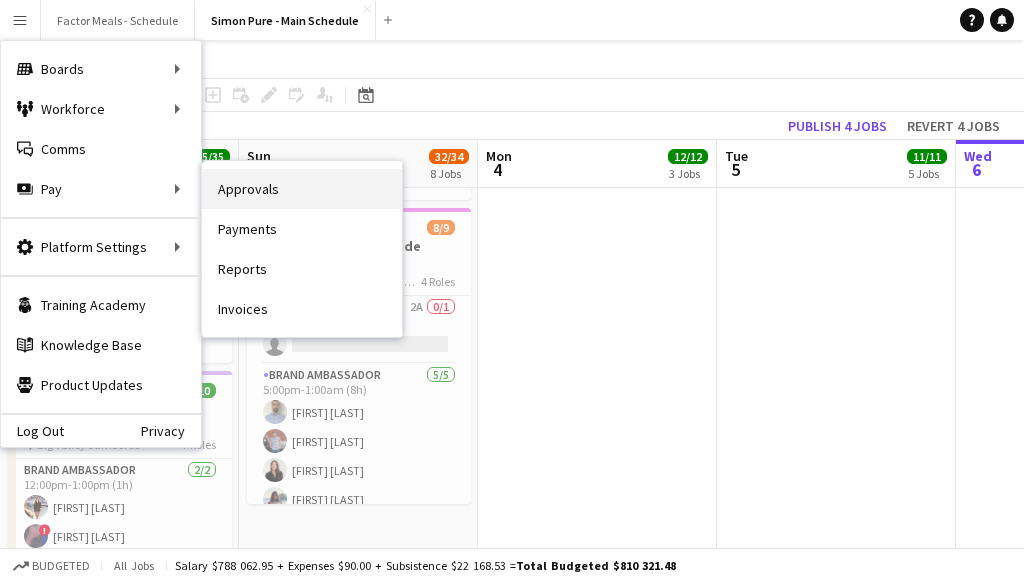click on "Approvals" at bounding box center (302, 189) 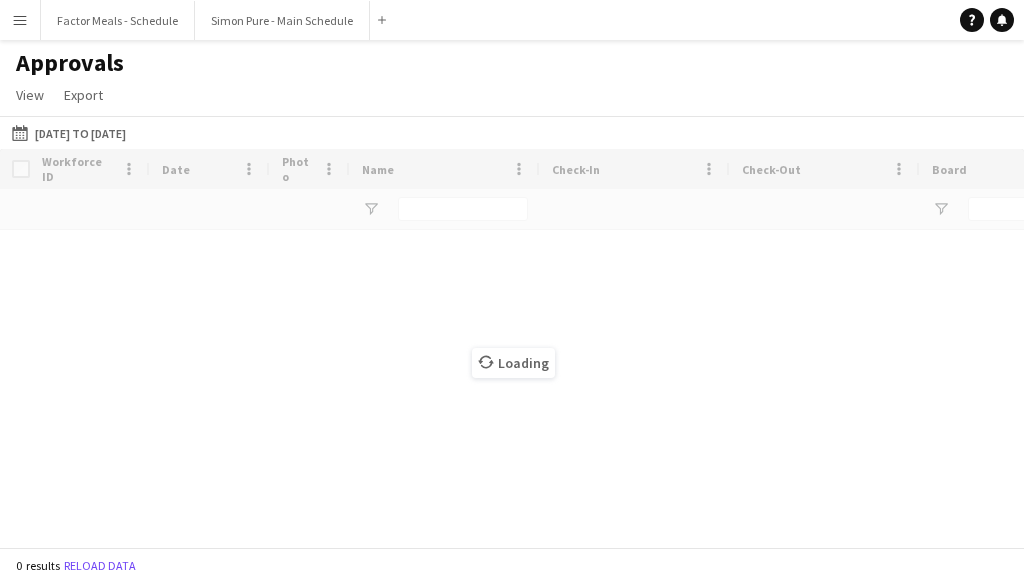 scroll, scrollTop: 0, scrollLeft: 0, axis: both 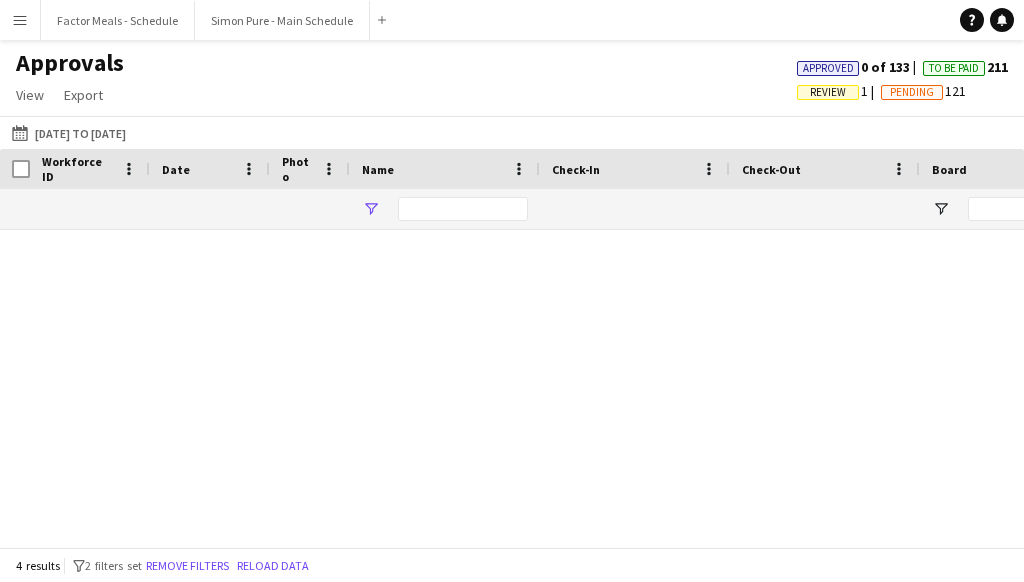 type on "*****" 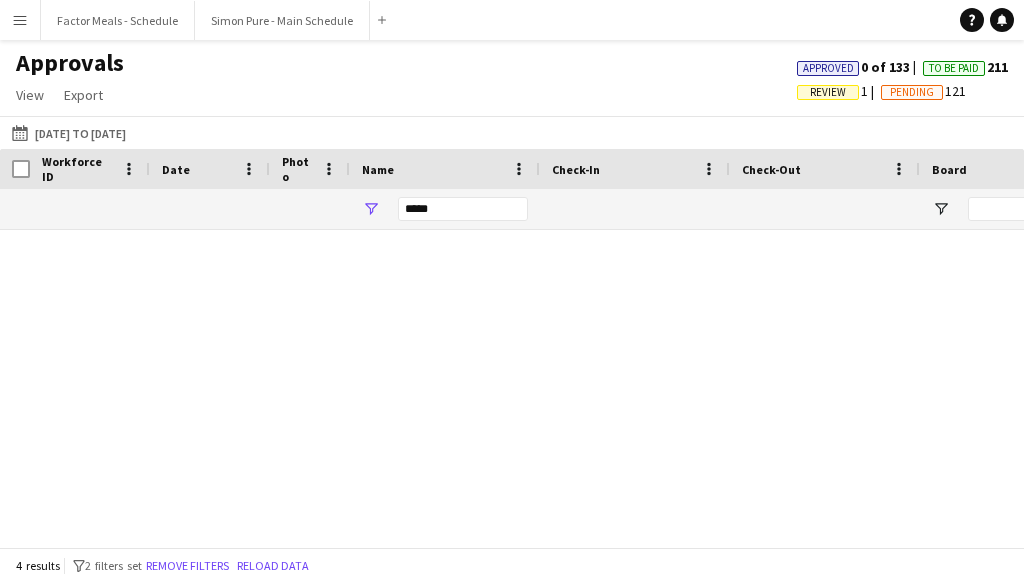 type on "*******" 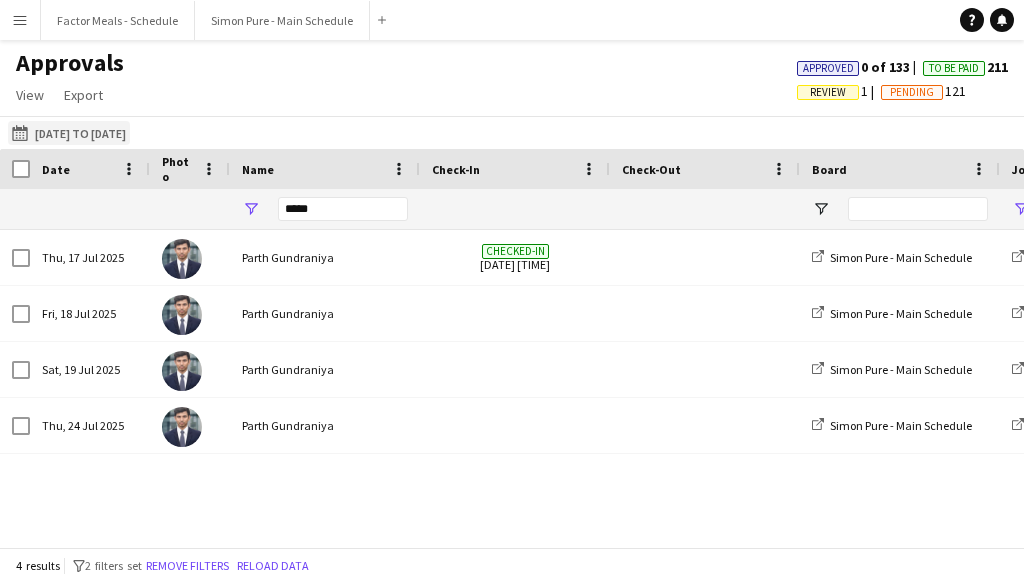 click on "[DATE] to [DATE]
[DATE] to [DATE]" 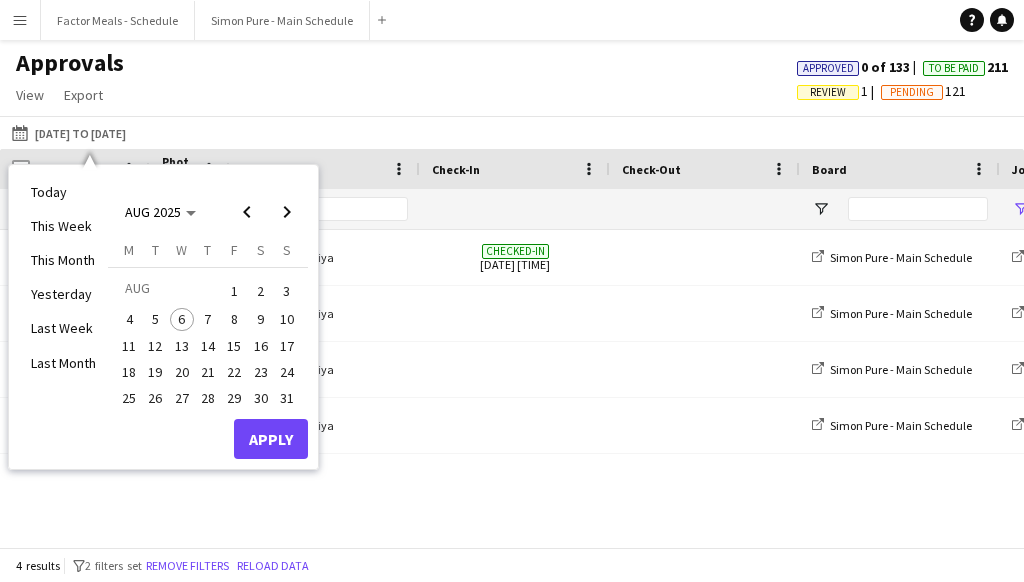 click on "14-07-2025 to 27-07-2025
14-07-2025 to 27-07-2025
Today   This Week   This Month   Yesterday   Last Week   Last Month  AUG 2025 AUG 2025 Monday M Tuesday T Wednesday W Thursday T Friday F Saturday S Sunday S  AUG   1   2   3   4   5   6   7   8   9   10   11   12   13   14   15   16   17   18   19   20   21   22   23   24   25   26   27   28   29   30   31
Comparison range
Comparison range
Apply" 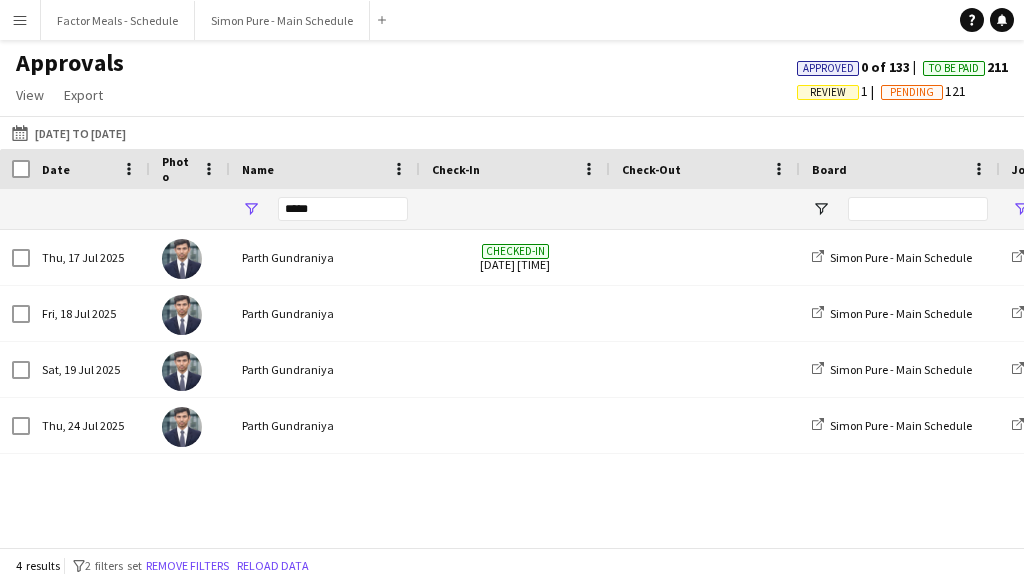 click on "Menu" at bounding box center (20, 20) 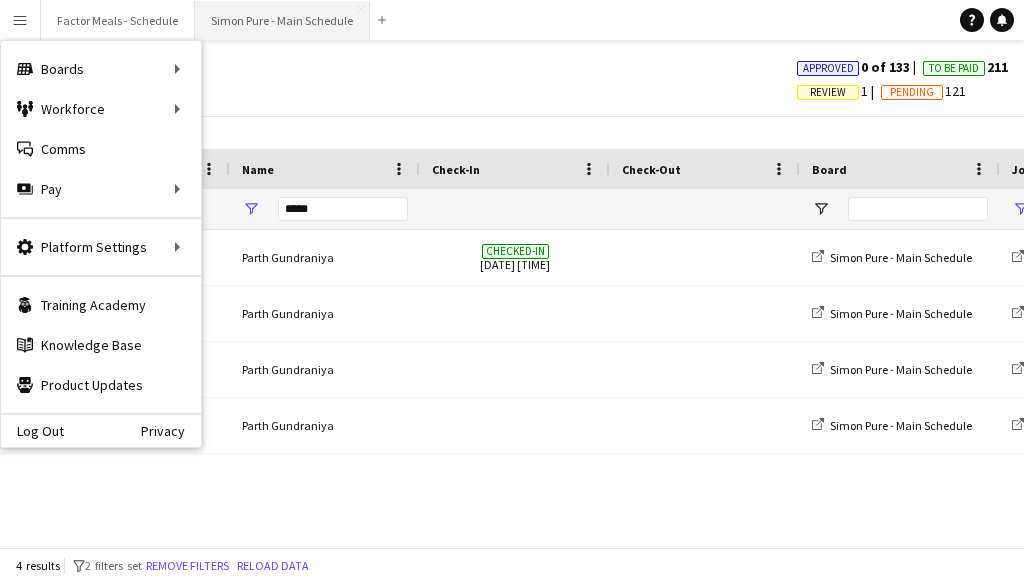 click on "Simon Pure - Main Schedule
Close" at bounding box center [282, 20] 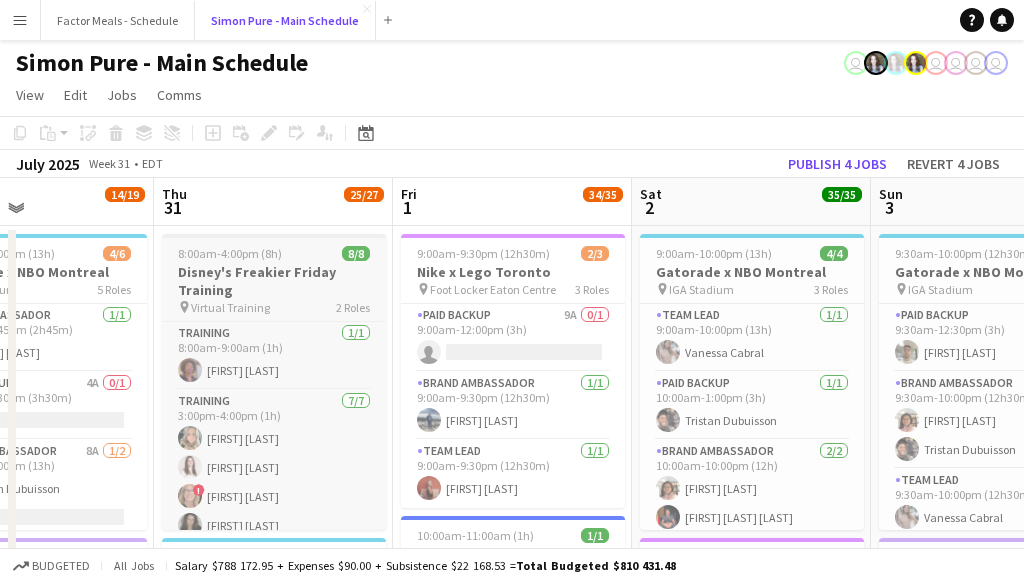 scroll, scrollTop: 0, scrollLeft: 800, axis: horizontal 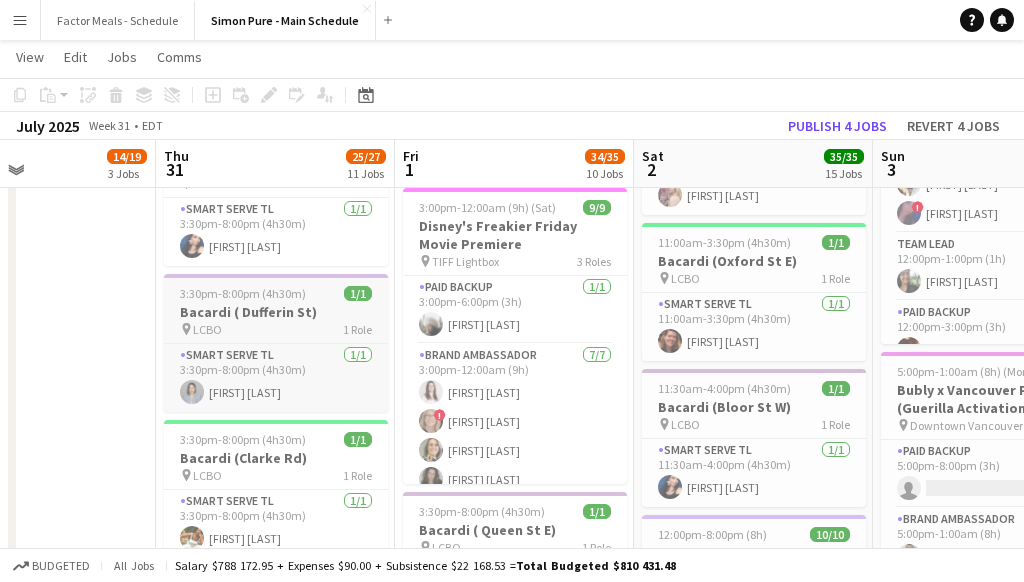 click on "Bacardi ( Dufferin St)" at bounding box center [276, 312] 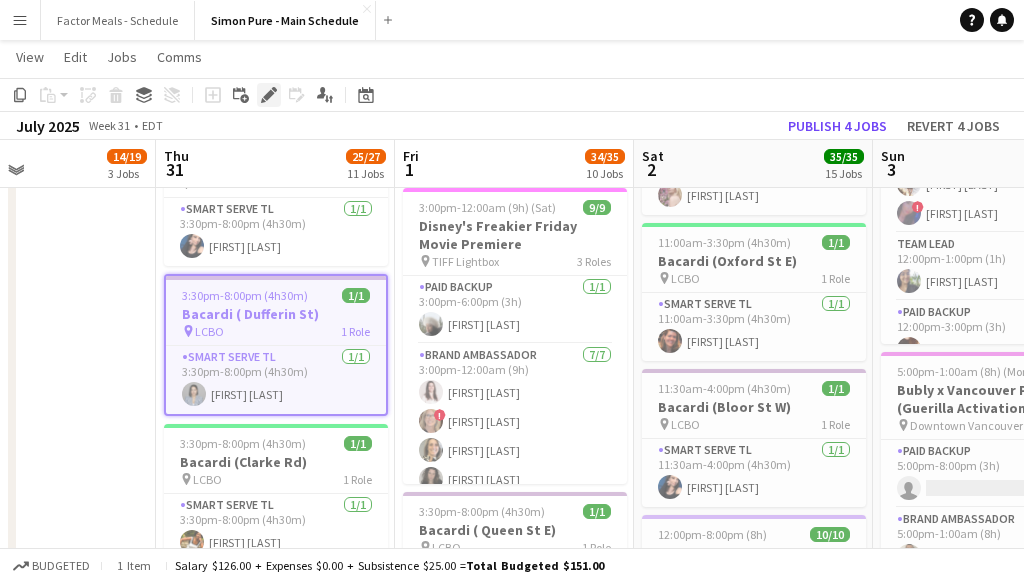 click 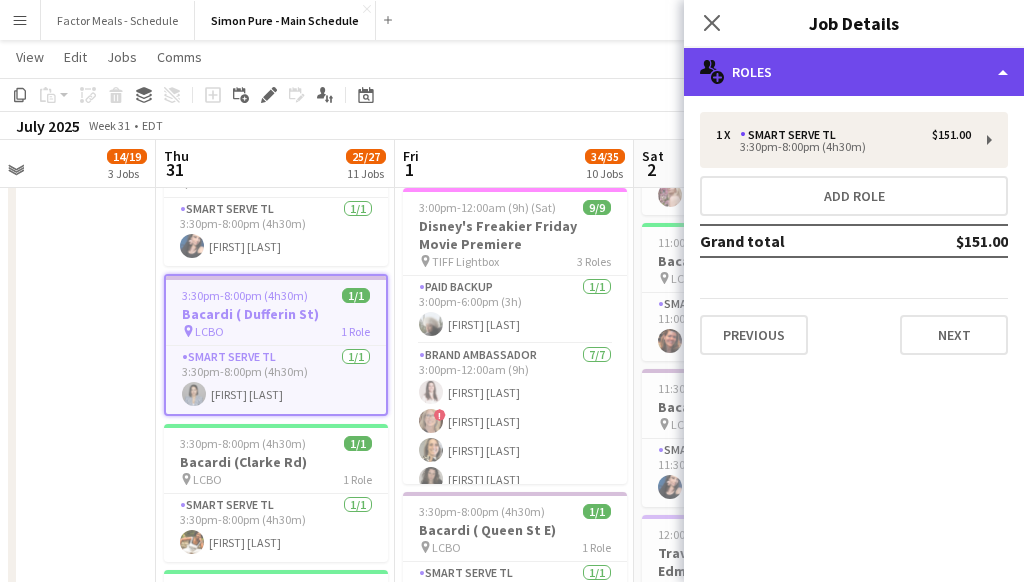 click on "multiple-users-add
Roles" 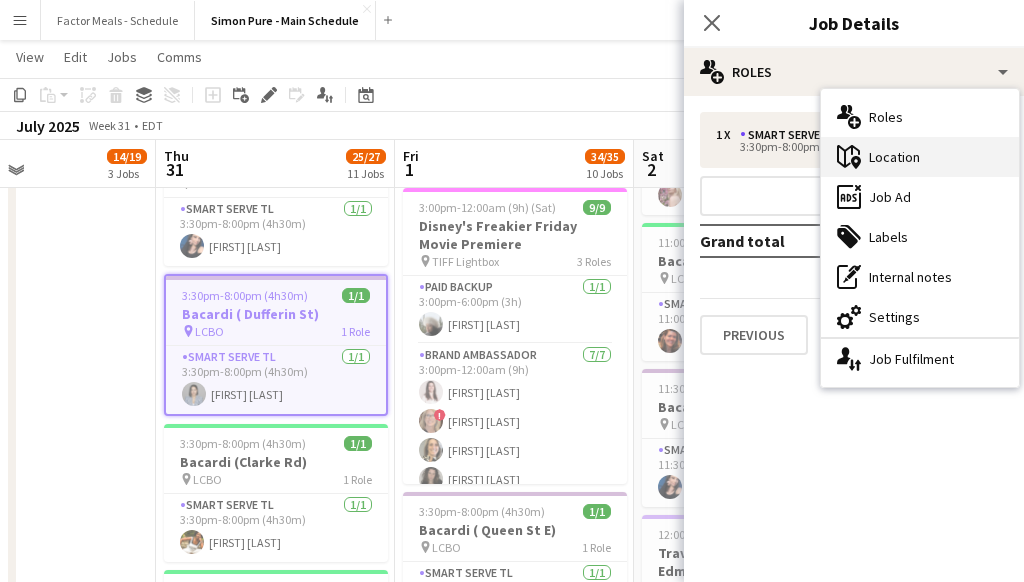 click on "maps-pin-1
Location" at bounding box center (920, 157) 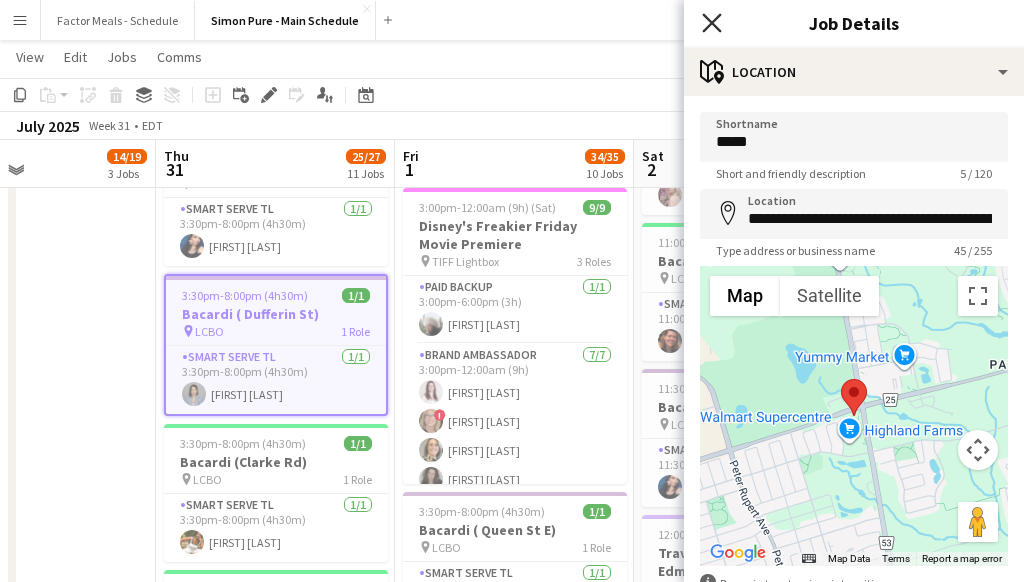 click on "Close pop-in" 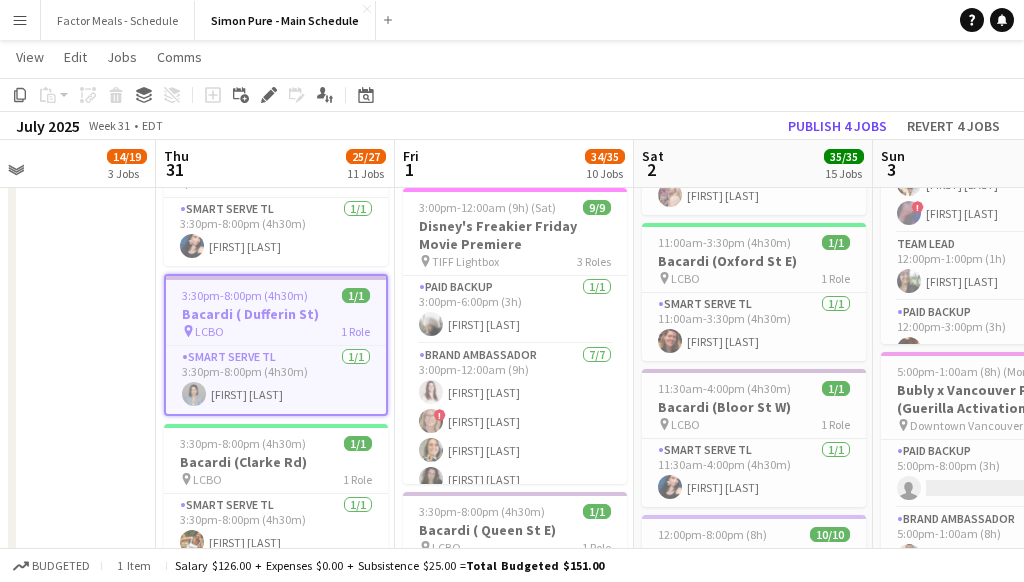 click on "Copy
Paste
Paste
Command
V Paste with crew
Command
Shift
V
Paste linked Job
Delete
Group
Ungroup
Add job
Add linked Job
Edit
Edit linked Job
Applicants
Date picker
AUG 2025 AUG 2025 Monday M Tuesday T Wednesday W Thursday T Friday F Saturday S Sunday S  AUG   1   2   3   4   5   6   7   8   9   10   11   12   13   14   15   16   17   18   19   20   21   22   23   24   25" 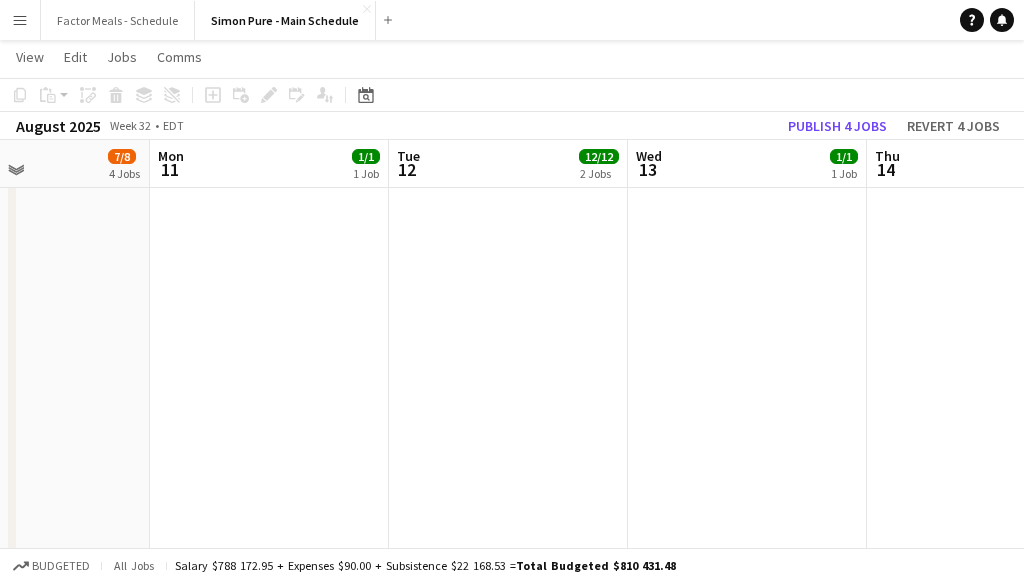scroll, scrollTop: 0, scrollLeft: 509, axis: horizontal 